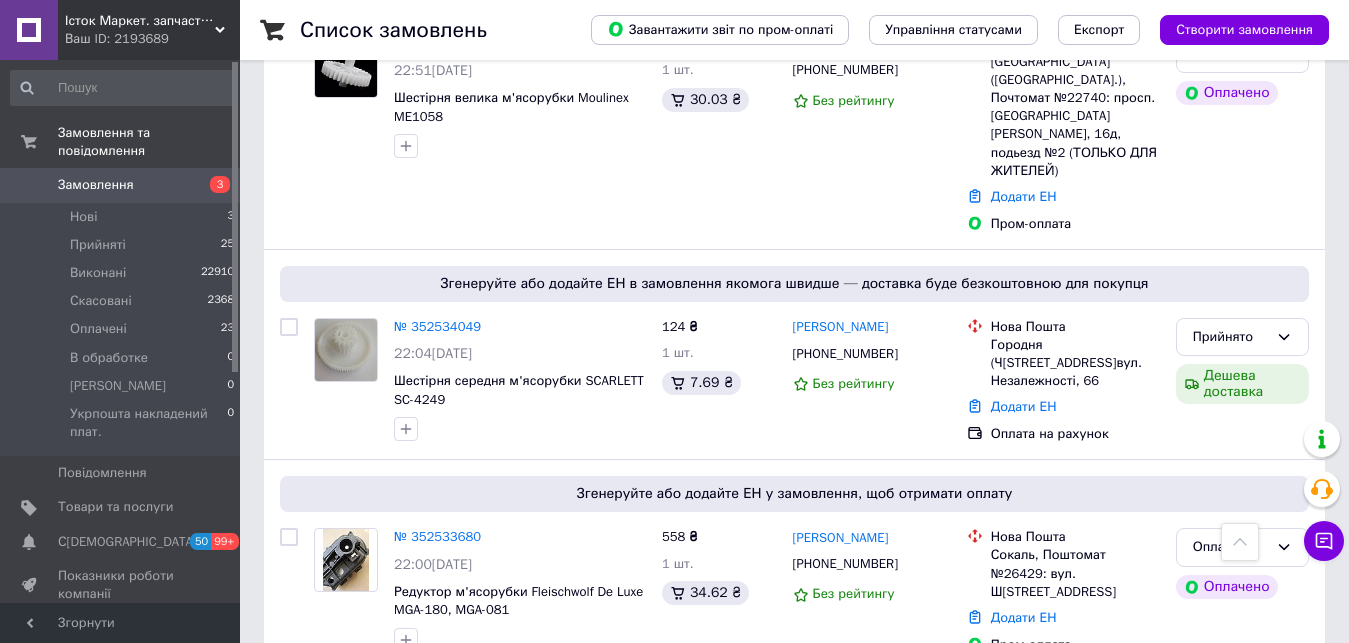 scroll, scrollTop: 900, scrollLeft: 0, axis: vertical 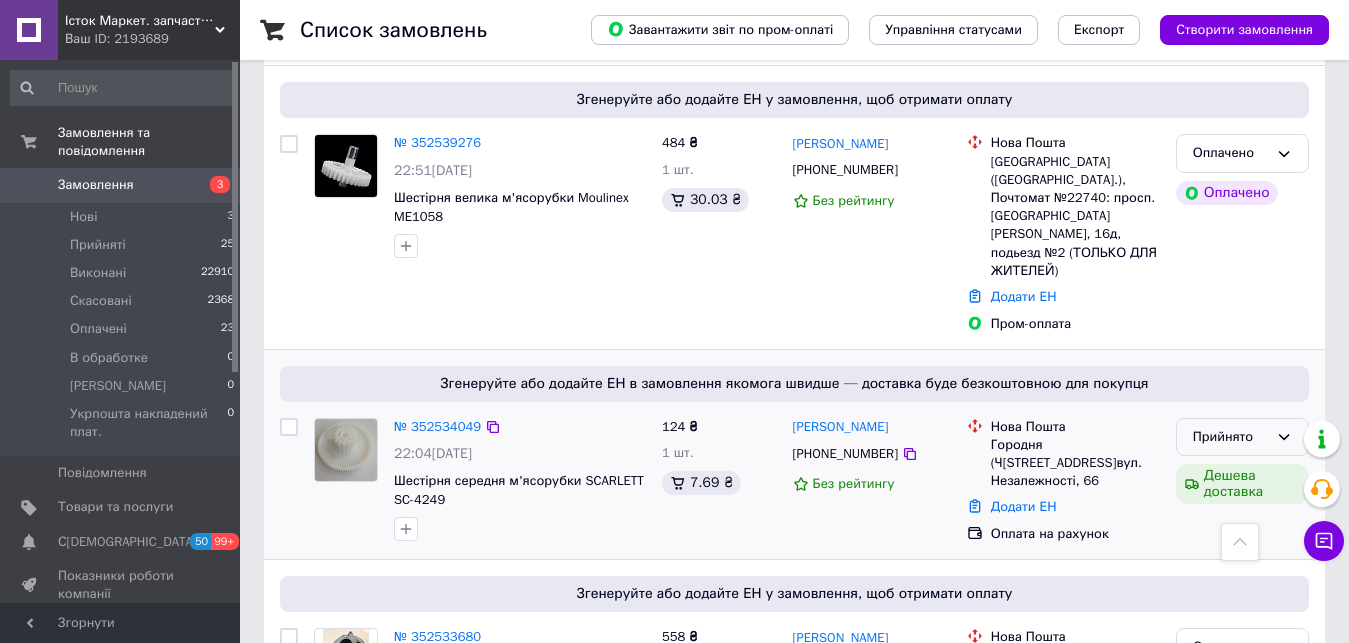 click 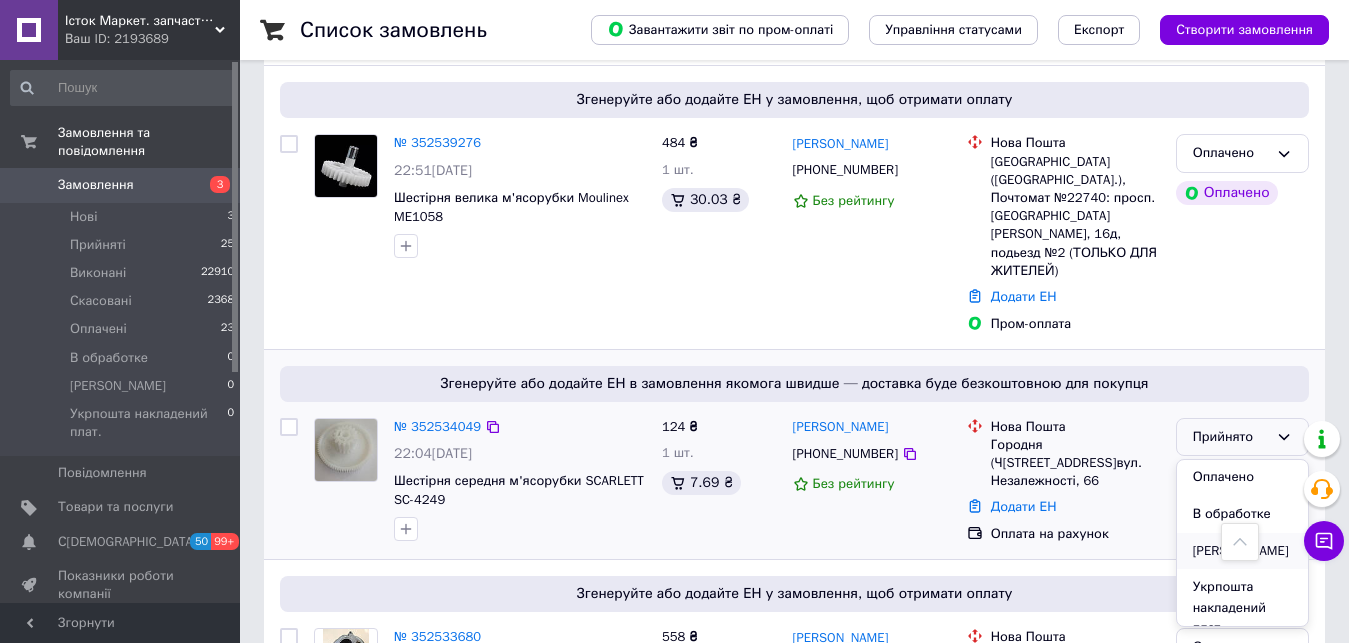 scroll, scrollTop: 95, scrollLeft: 0, axis: vertical 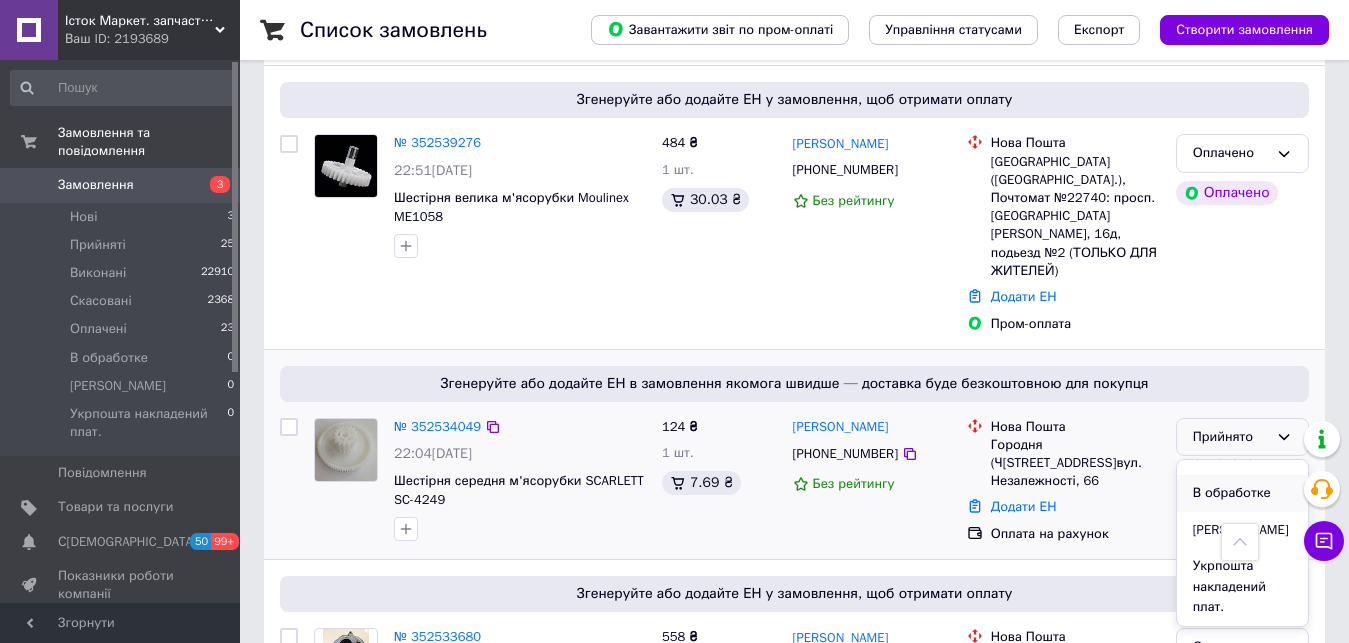 click on "В обработке" at bounding box center (1242, 493) 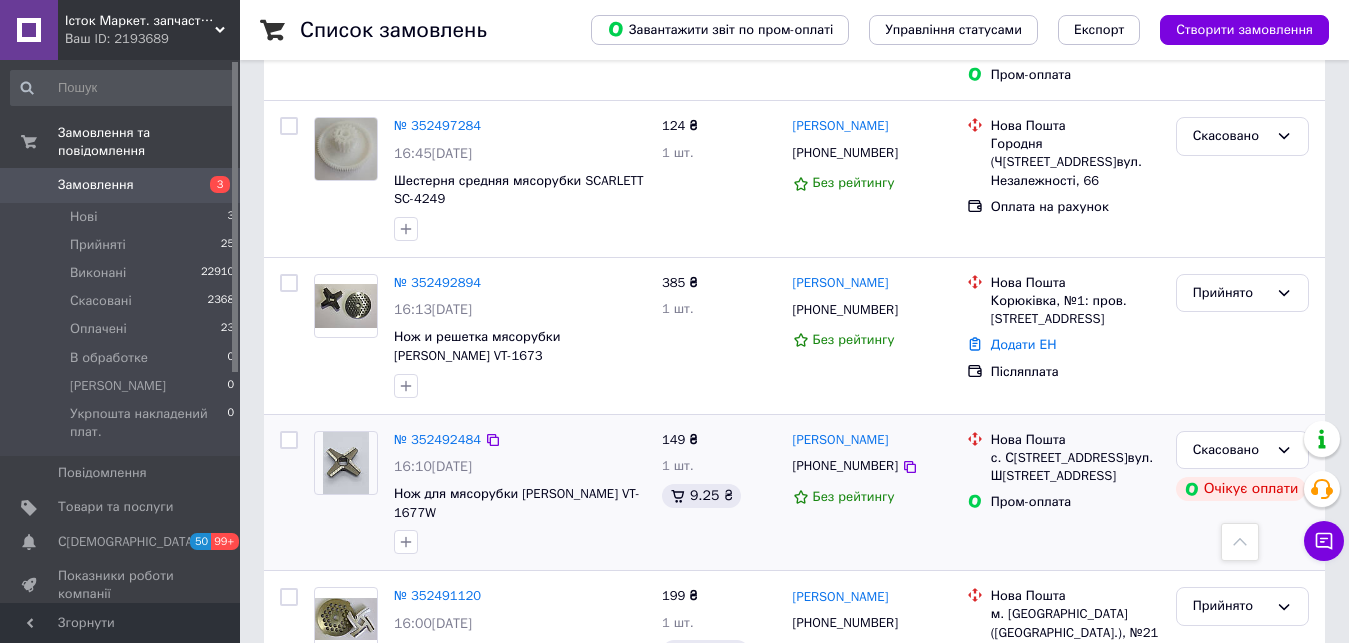 scroll, scrollTop: 2652, scrollLeft: 0, axis: vertical 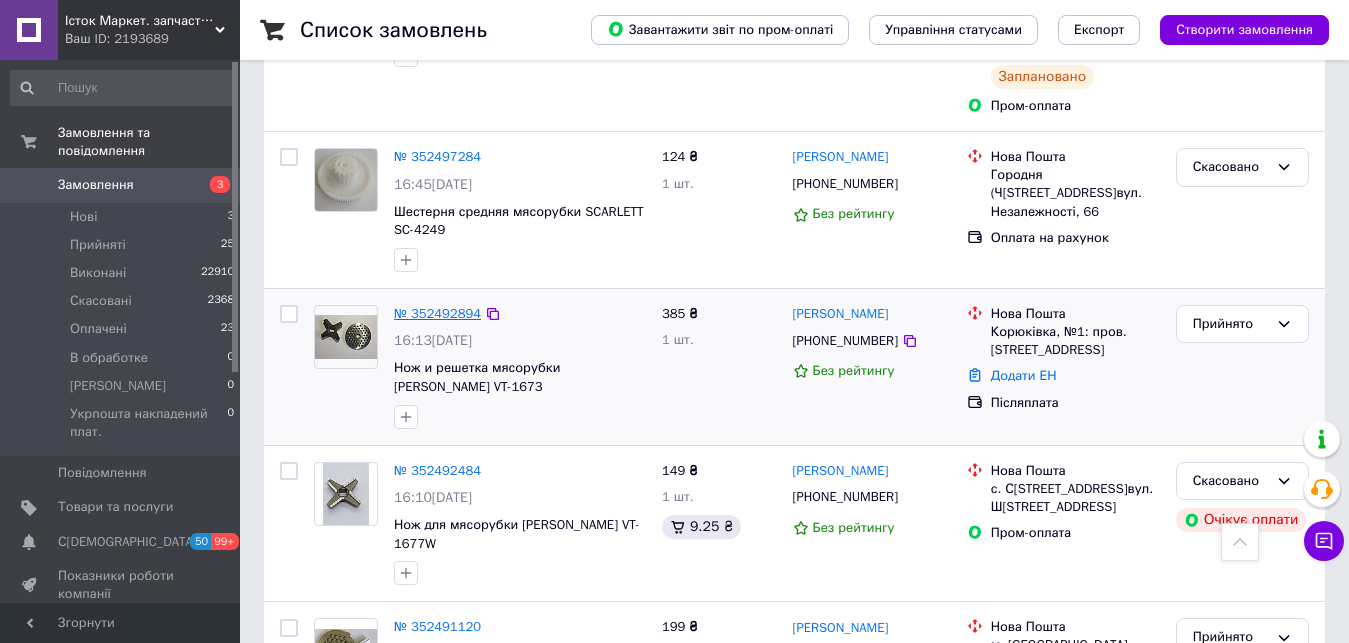 click on "№ 352492894" at bounding box center [437, 313] 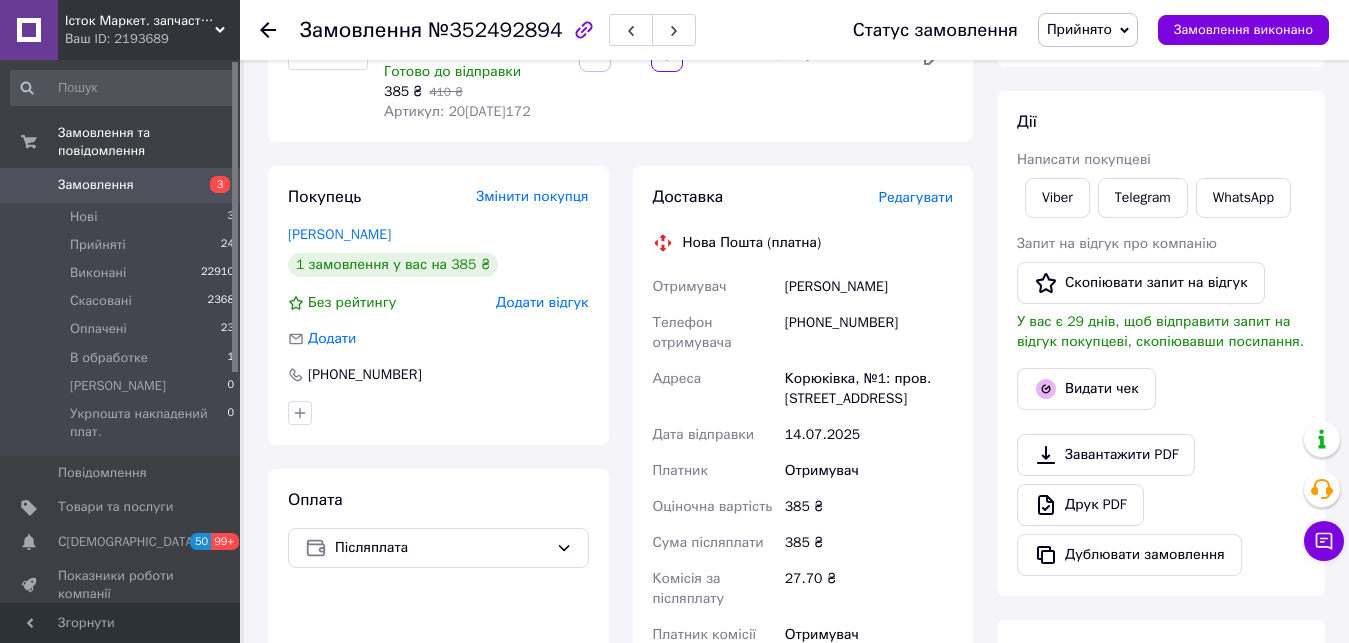 scroll, scrollTop: 500, scrollLeft: 0, axis: vertical 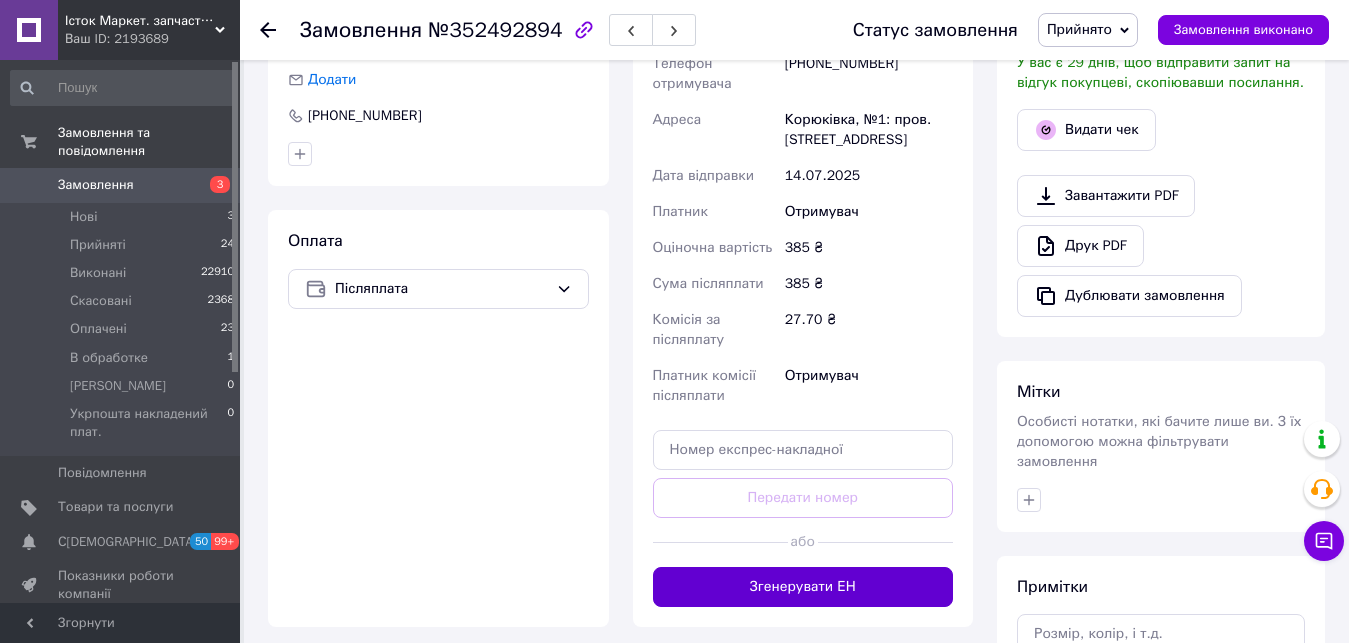 click on "Згенерувати ЕН" at bounding box center (803, 587) 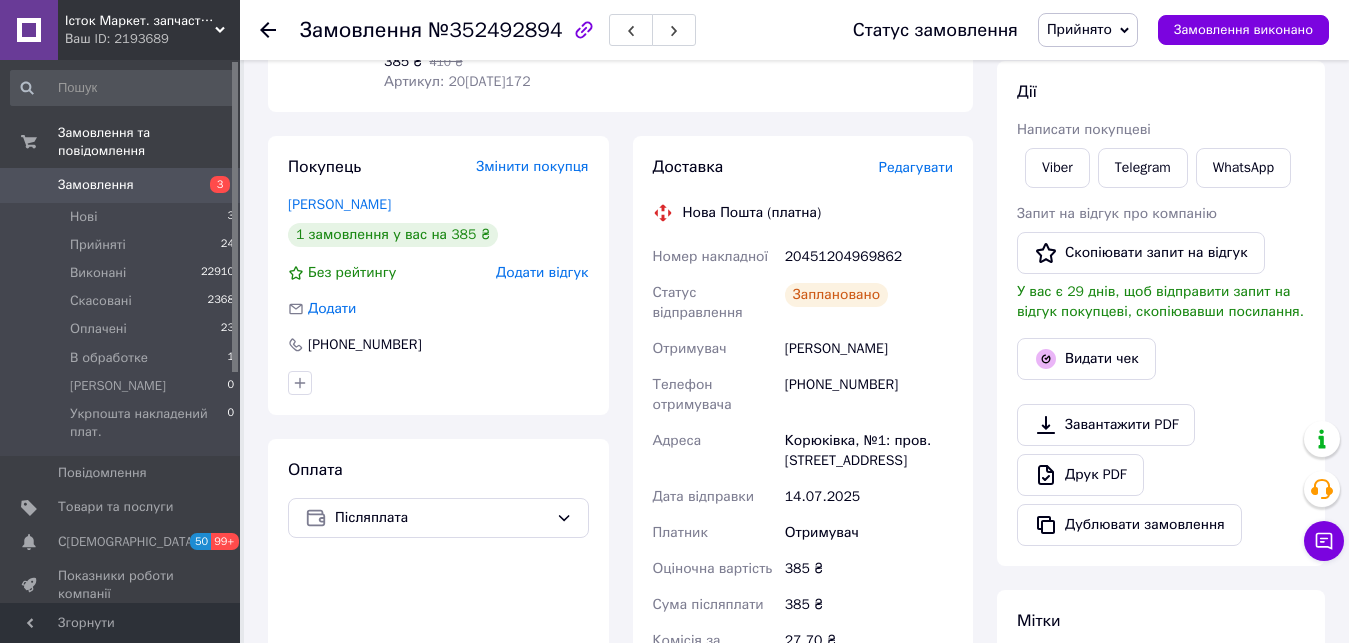 scroll, scrollTop: 200, scrollLeft: 0, axis: vertical 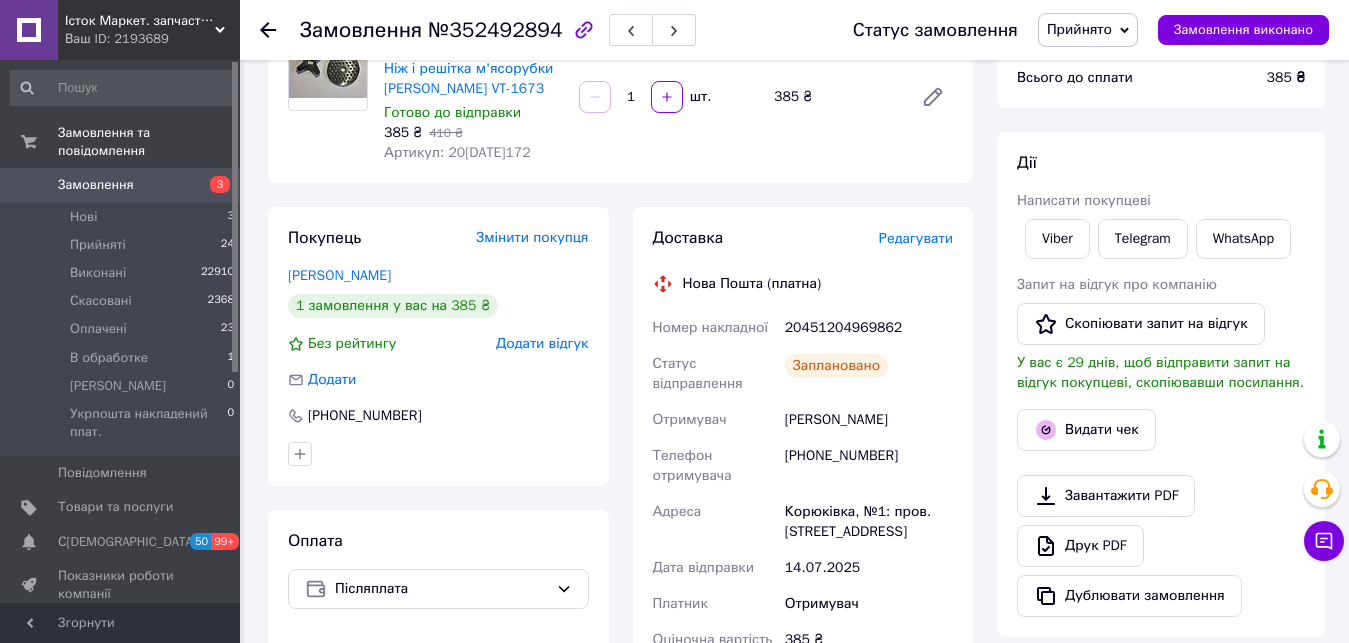 click 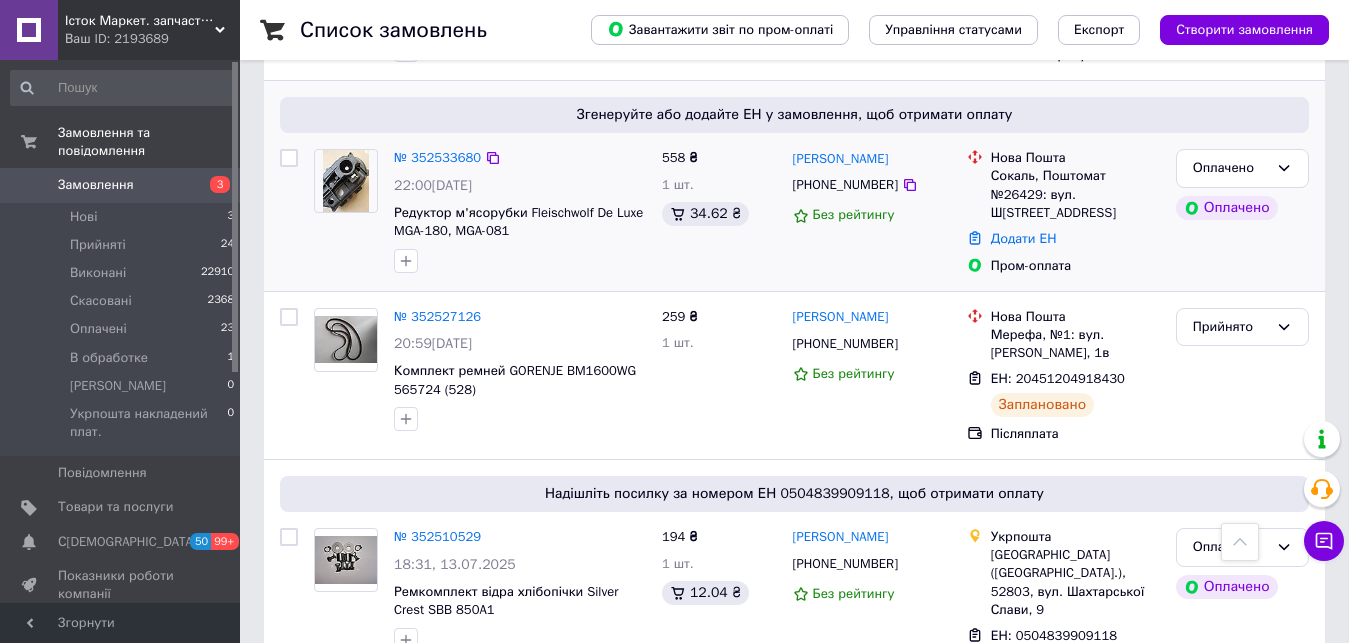 scroll, scrollTop: 1300, scrollLeft: 0, axis: vertical 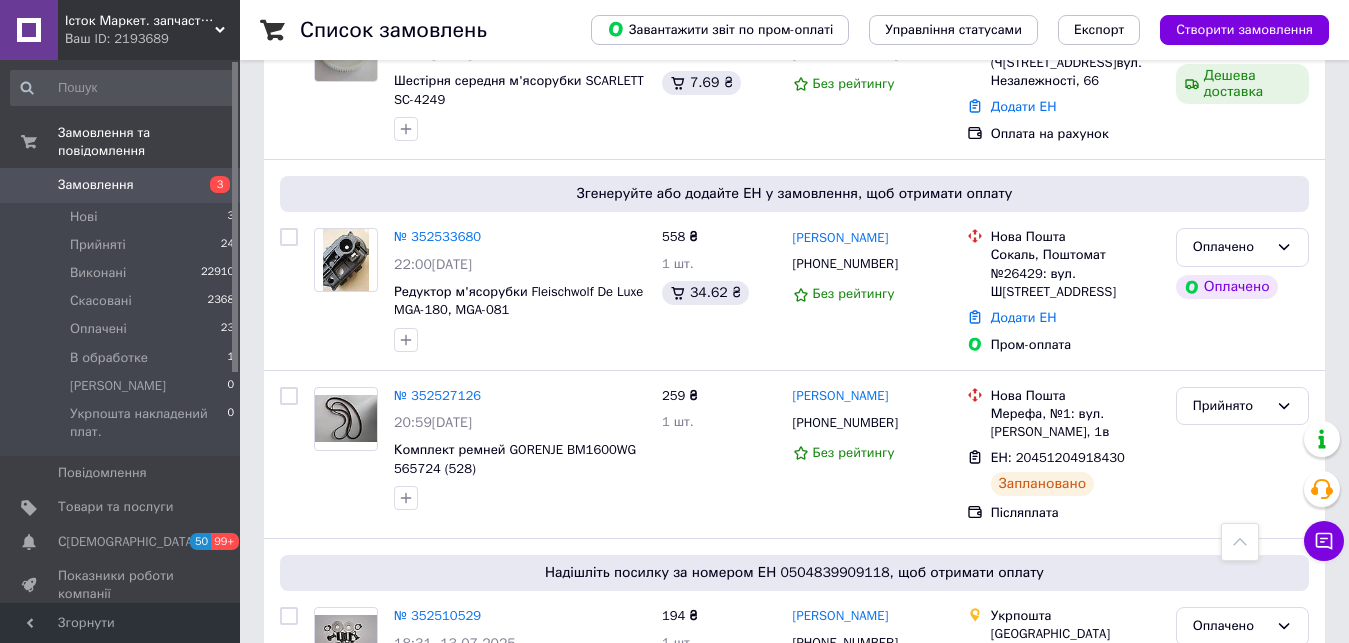 drag, startPoint x: 911, startPoint y: 417, endPoint x: 1248, endPoint y: 28, distance: 514.6747 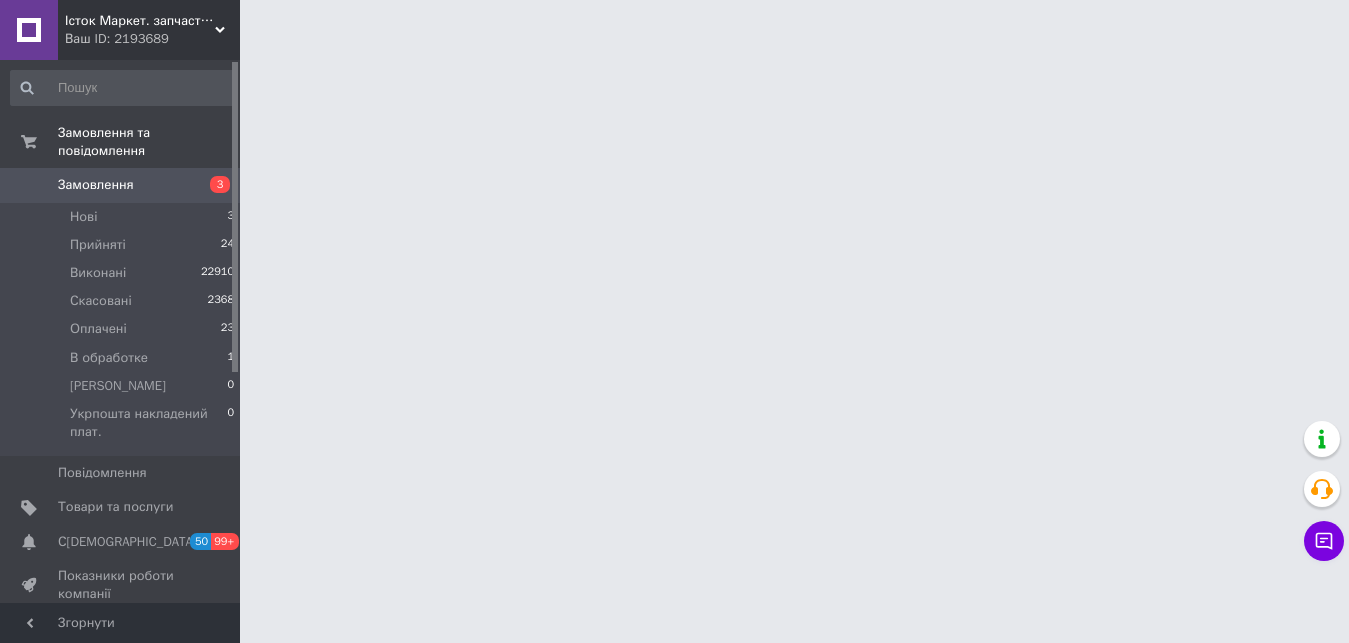 scroll, scrollTop: 0, scrollLeft: 0, axis: both 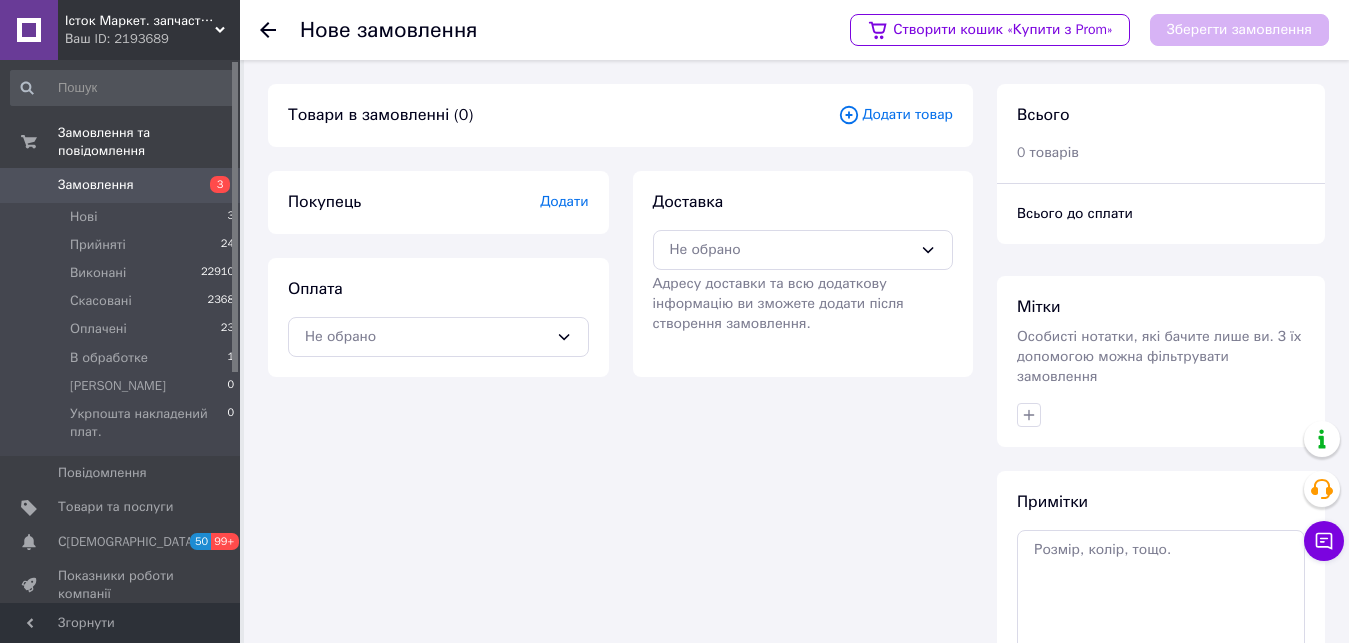 click on "Додати товар" at bounding box center (895, 115) 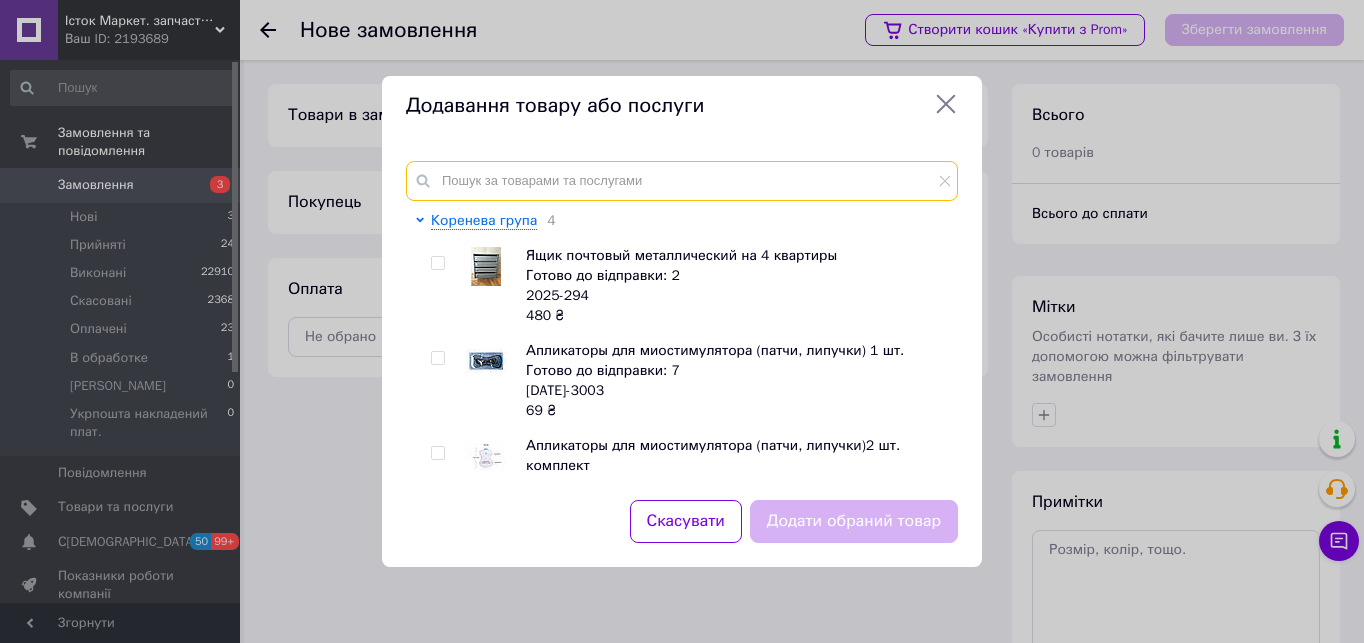 click at bounding box center [682, 181] 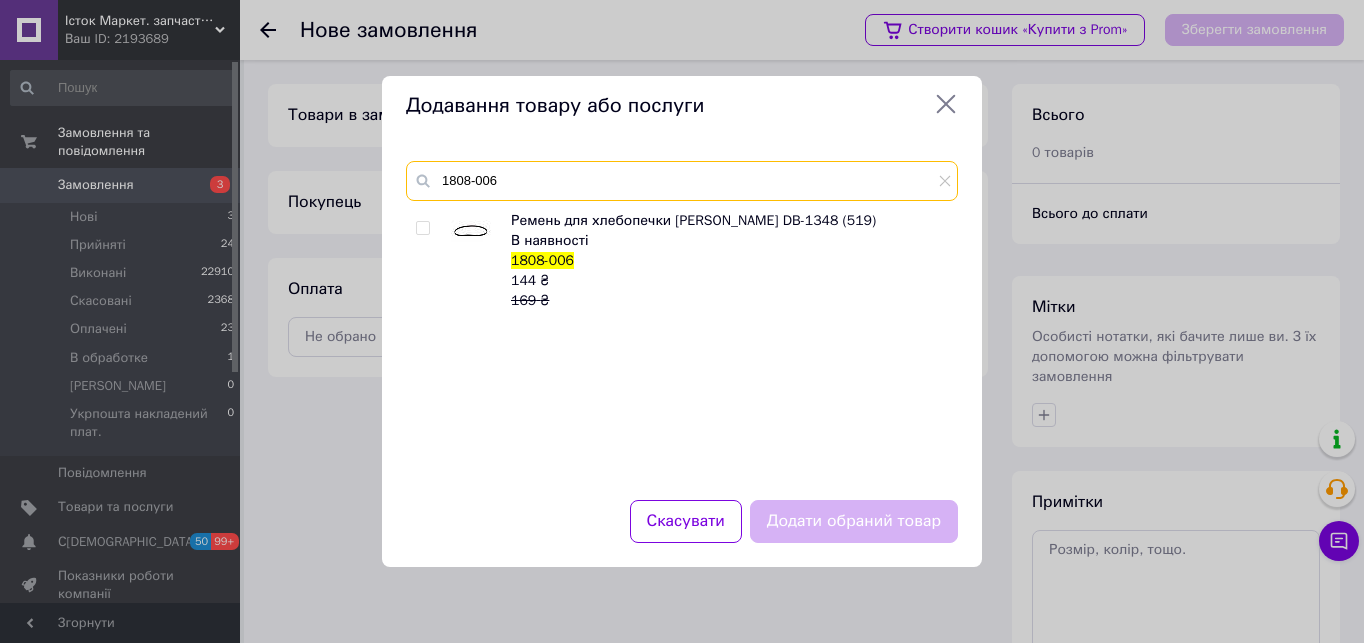 type on "1808-006" 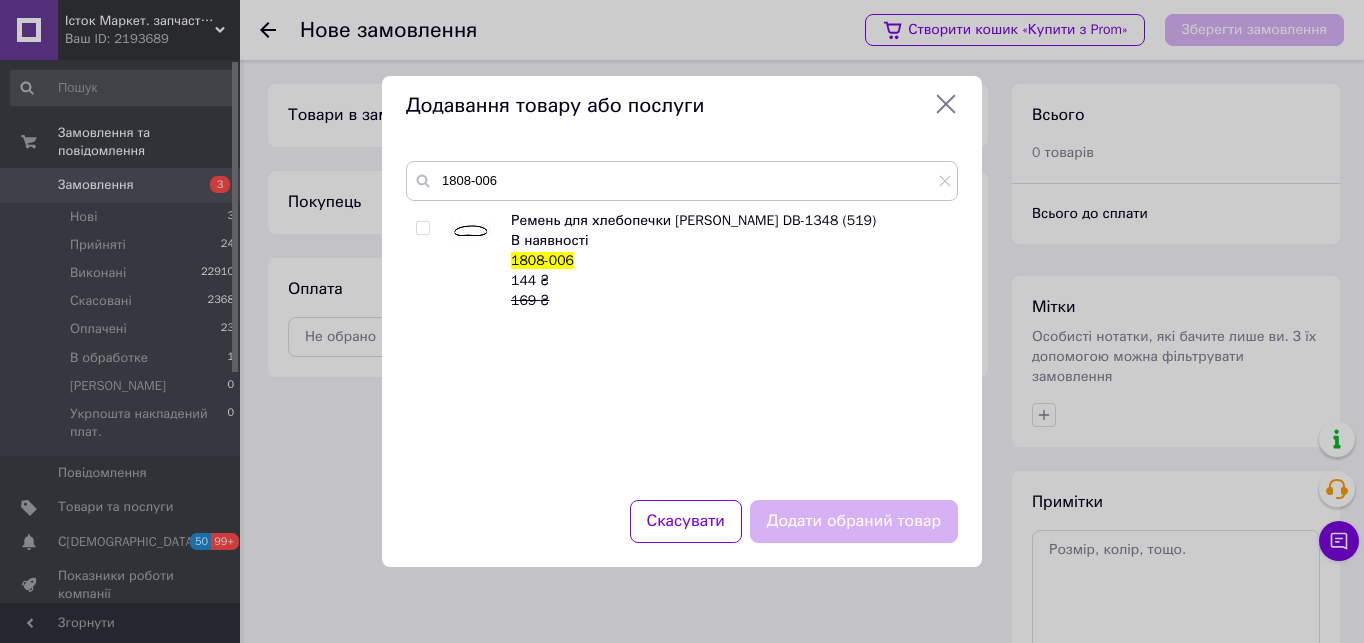 click at bounding box center (422, 228) 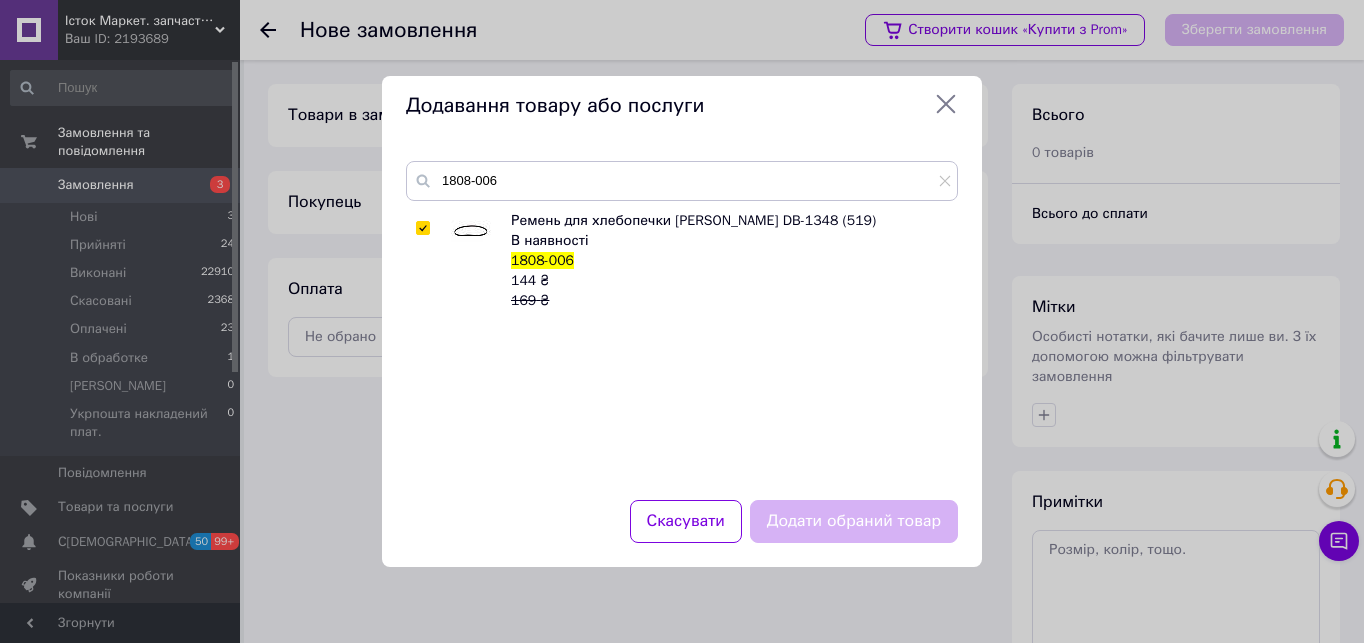 checkbox on "true" 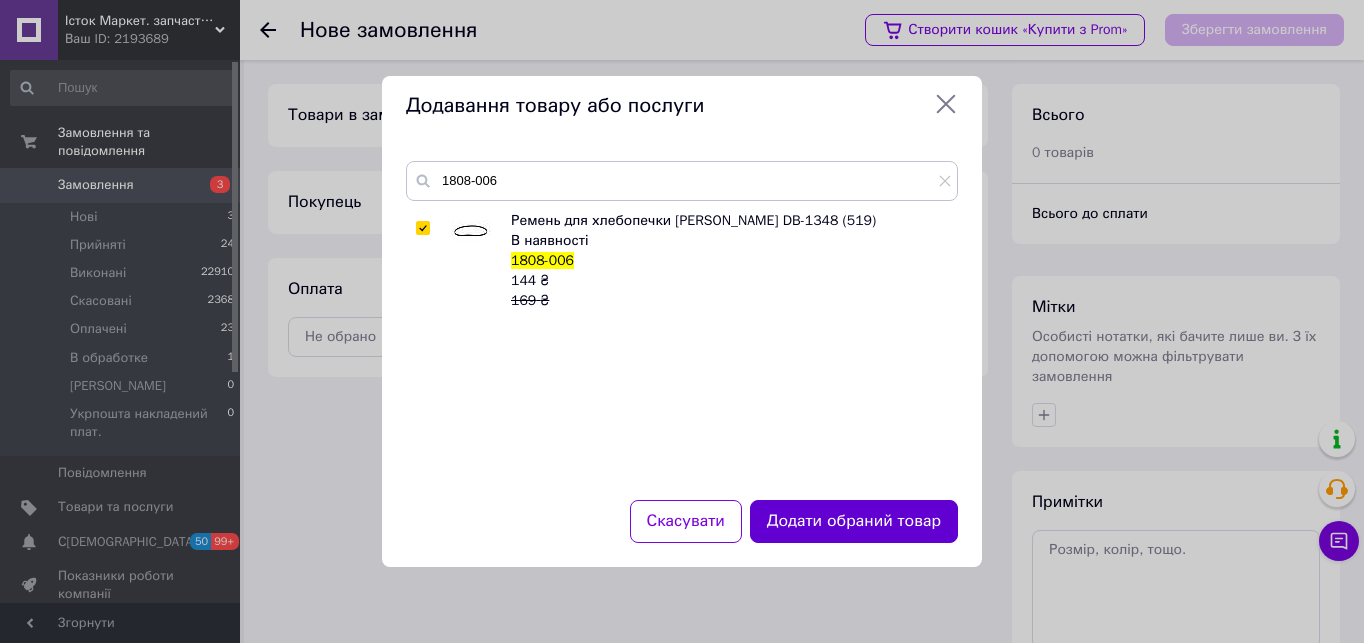 click on "Додати обраний товар" at bounding box center [854, 521] 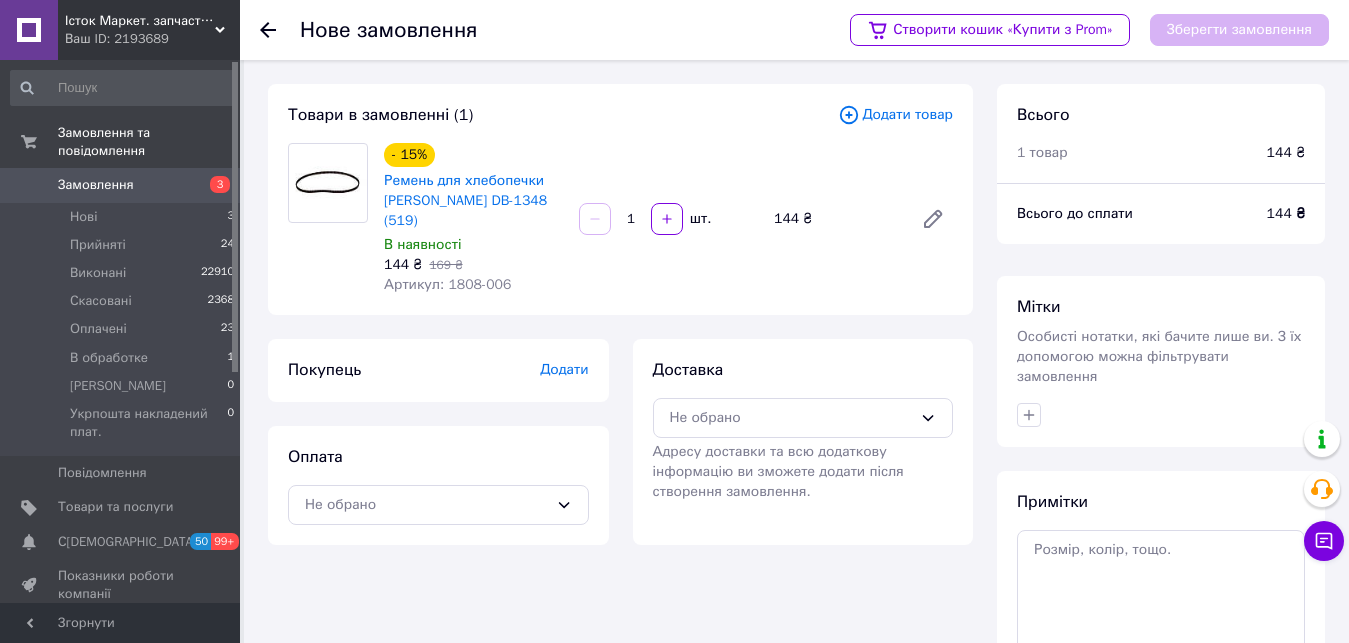 click on "Додати" at bounding box center [564, 369] 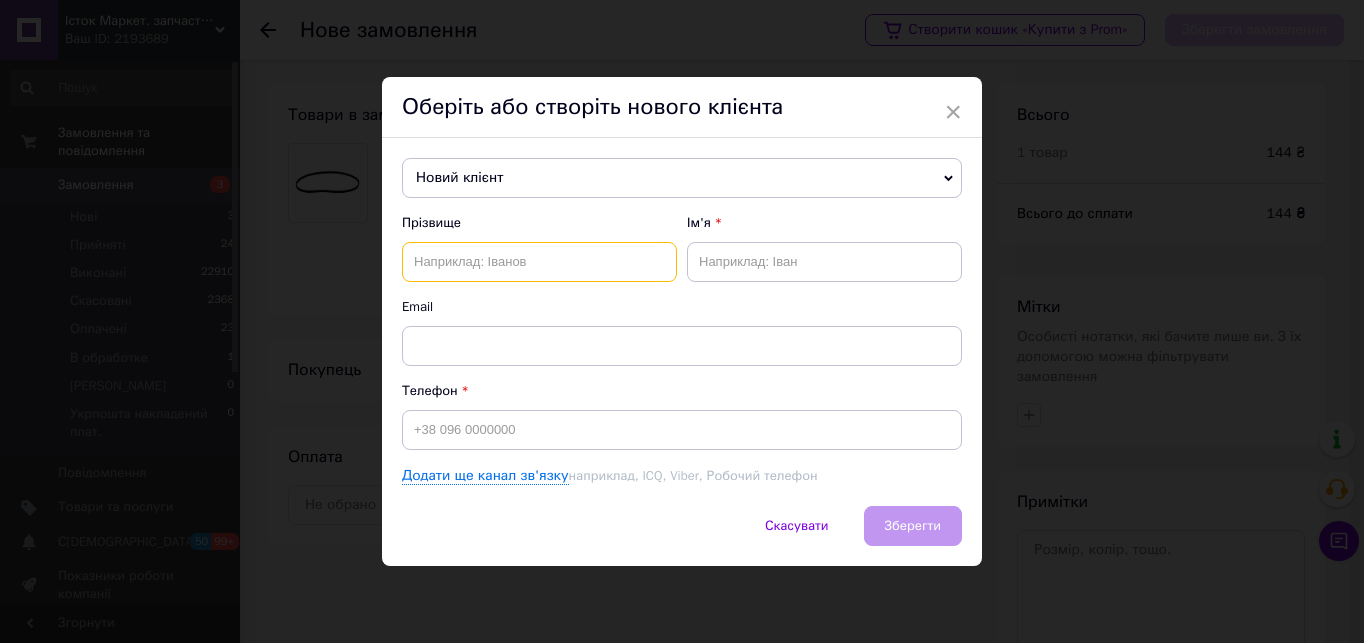 click at bounding box center [539, 262] 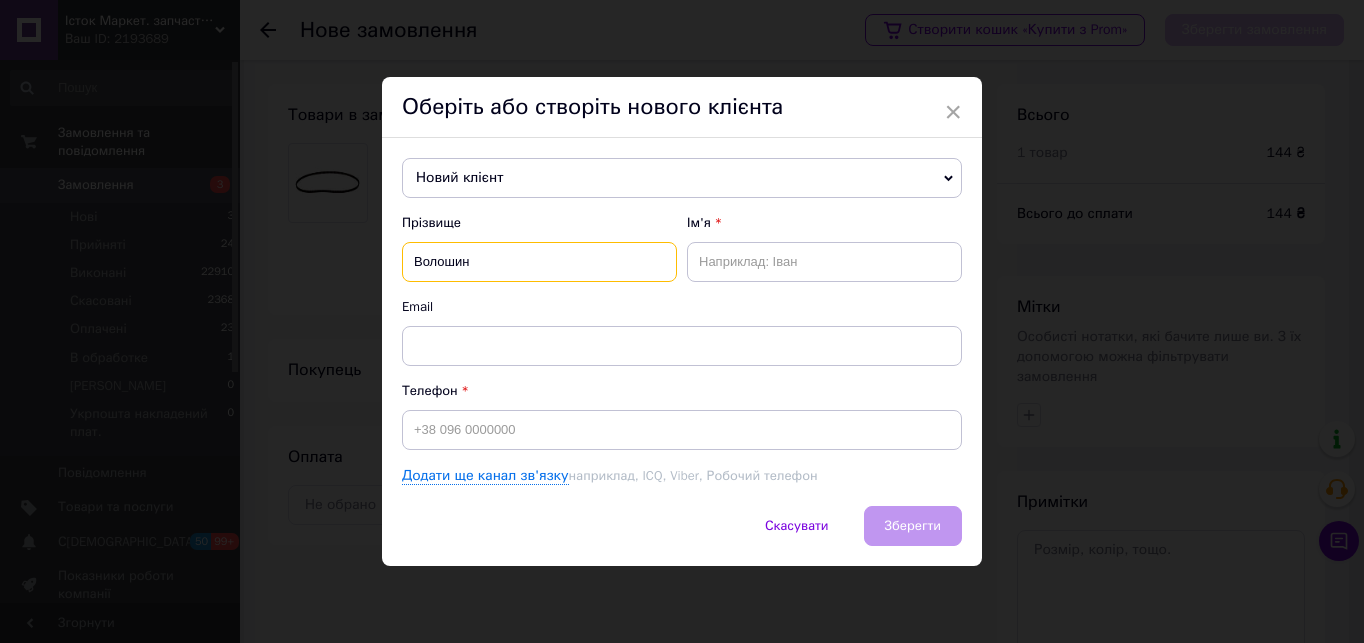 type on "Волошин" 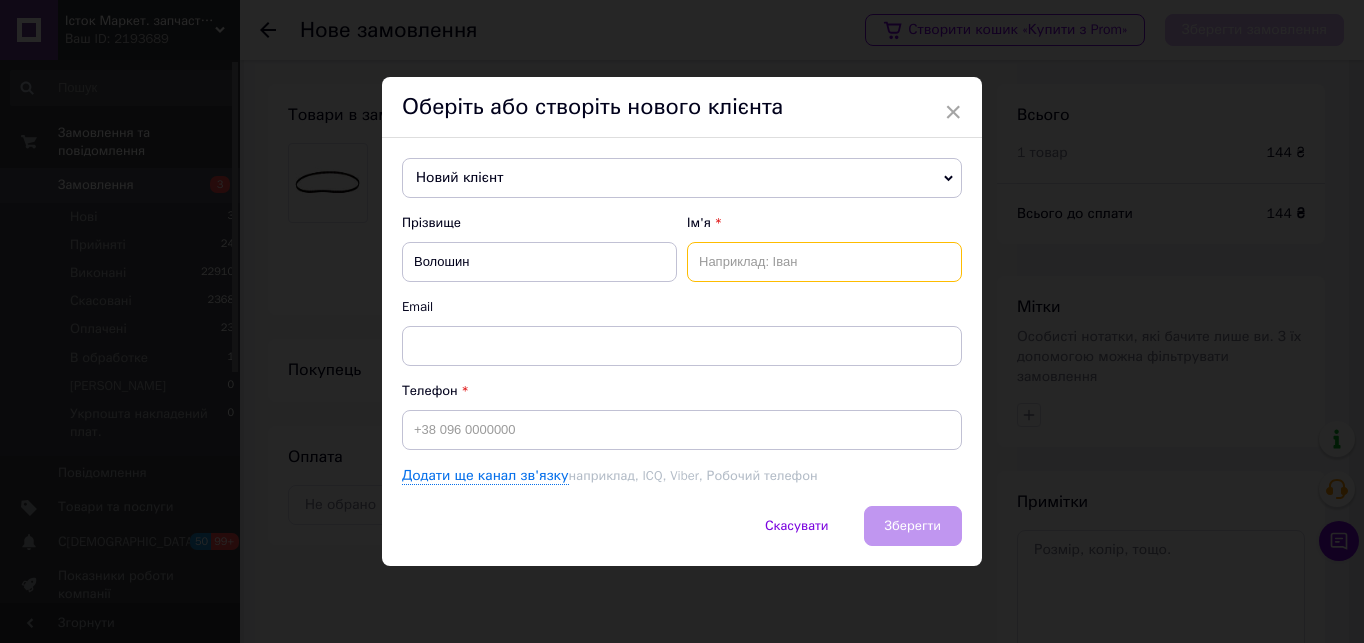 click at bounding box center [824, 262] 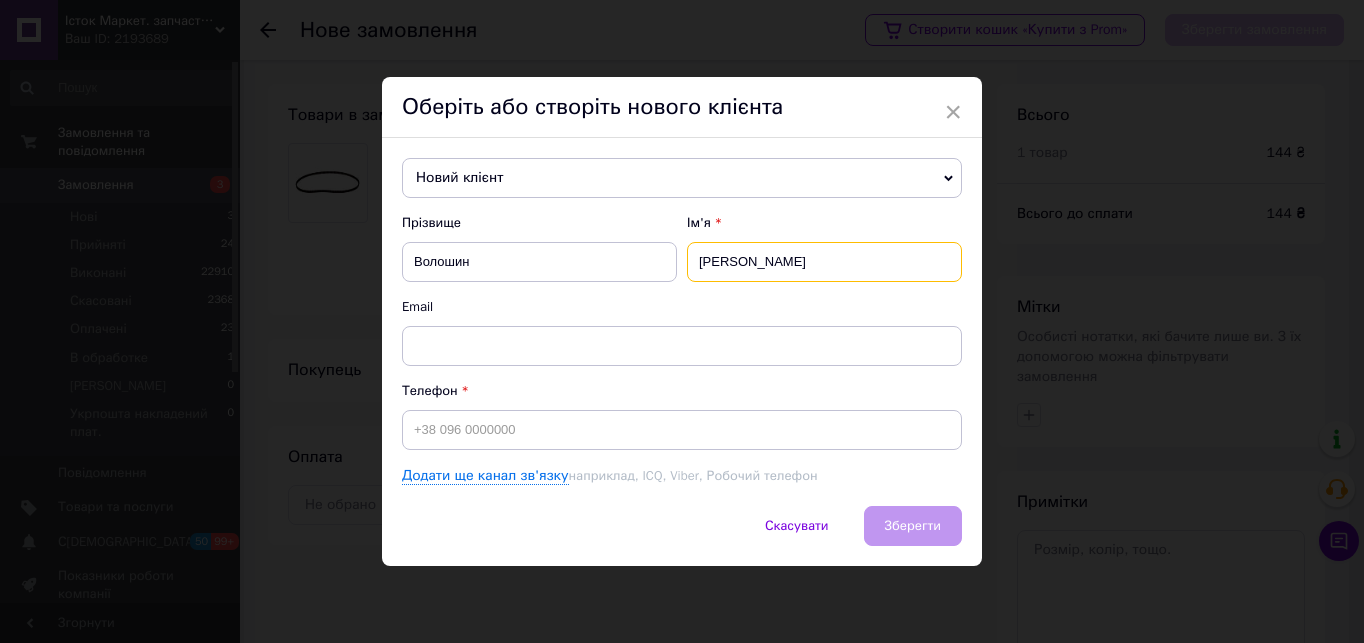 type on "Андрій" 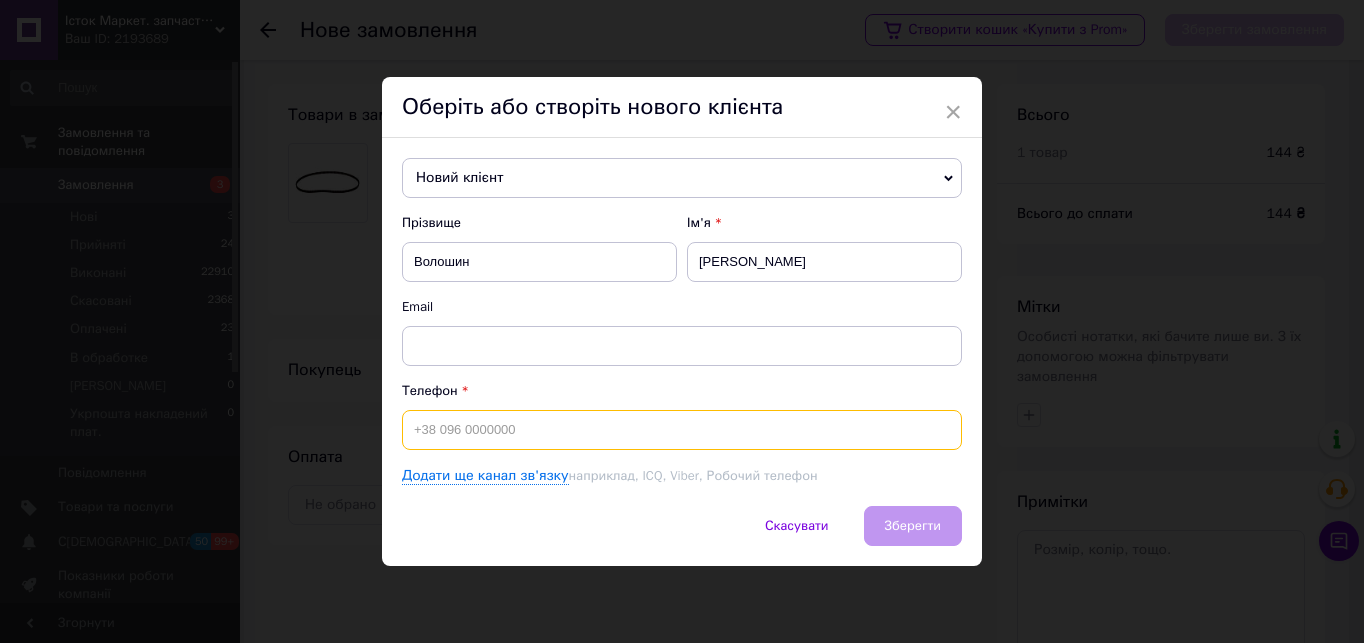 drag, startPoint x: 442, startPoint y: 449, endPoint x: 445, endPoint y: 439, distance: 10.440307 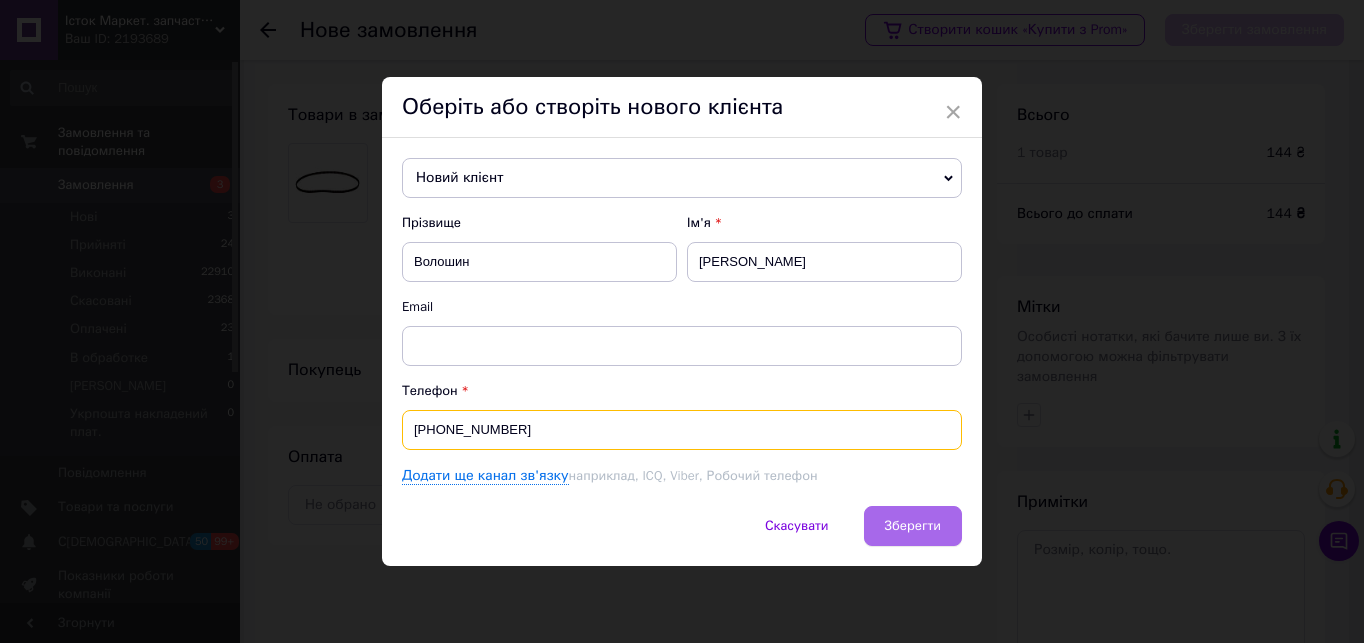 type on "[PHONE_NUMBER]" 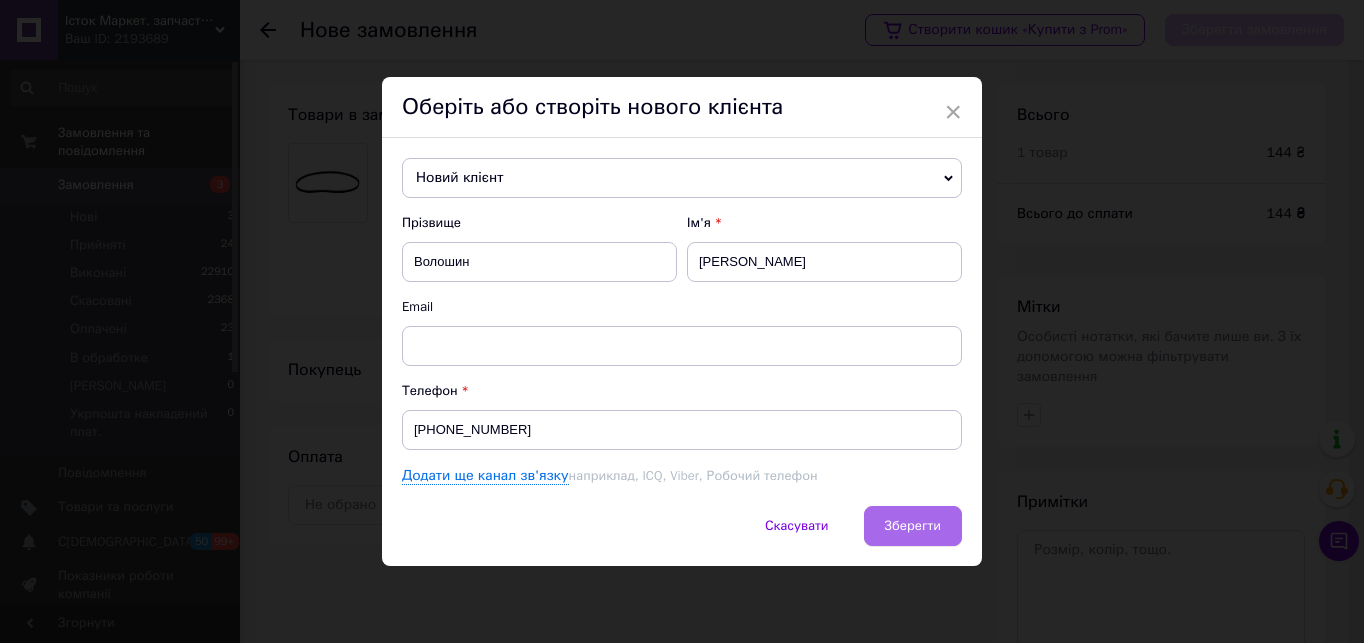 click on "Зберегти" at bounding box center (913, 525) 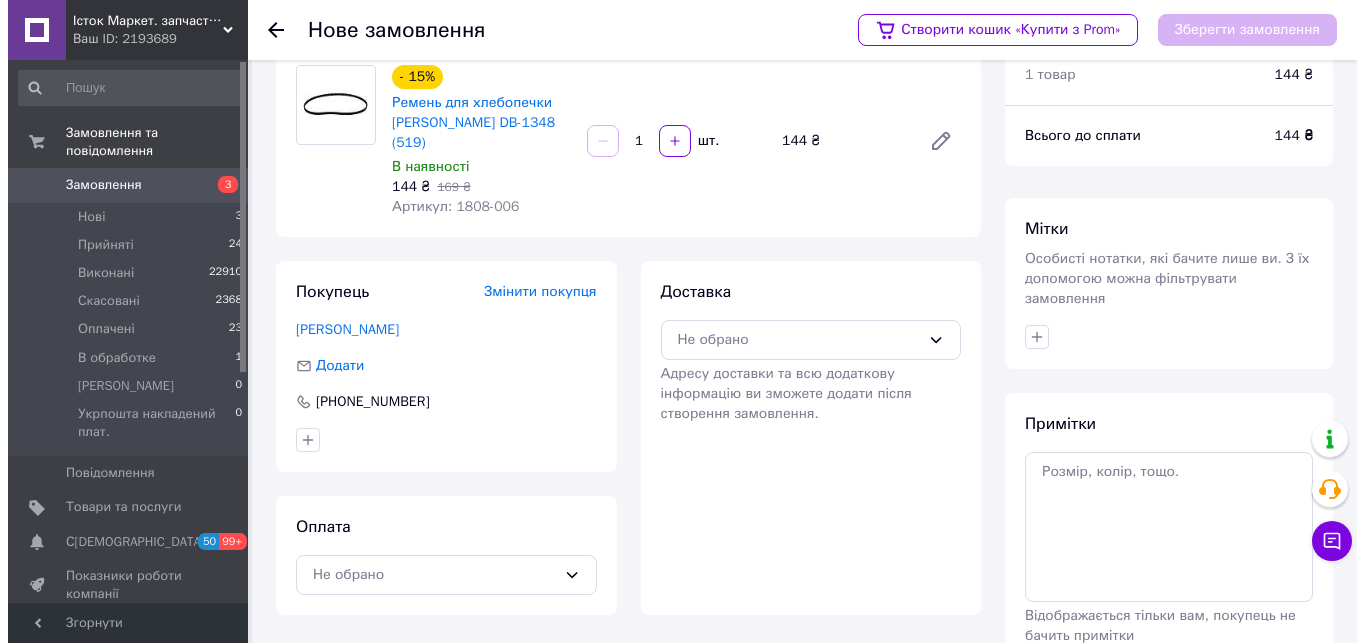 scroll, scrollTop: 181, scrollLeft: 0, axis: vertical 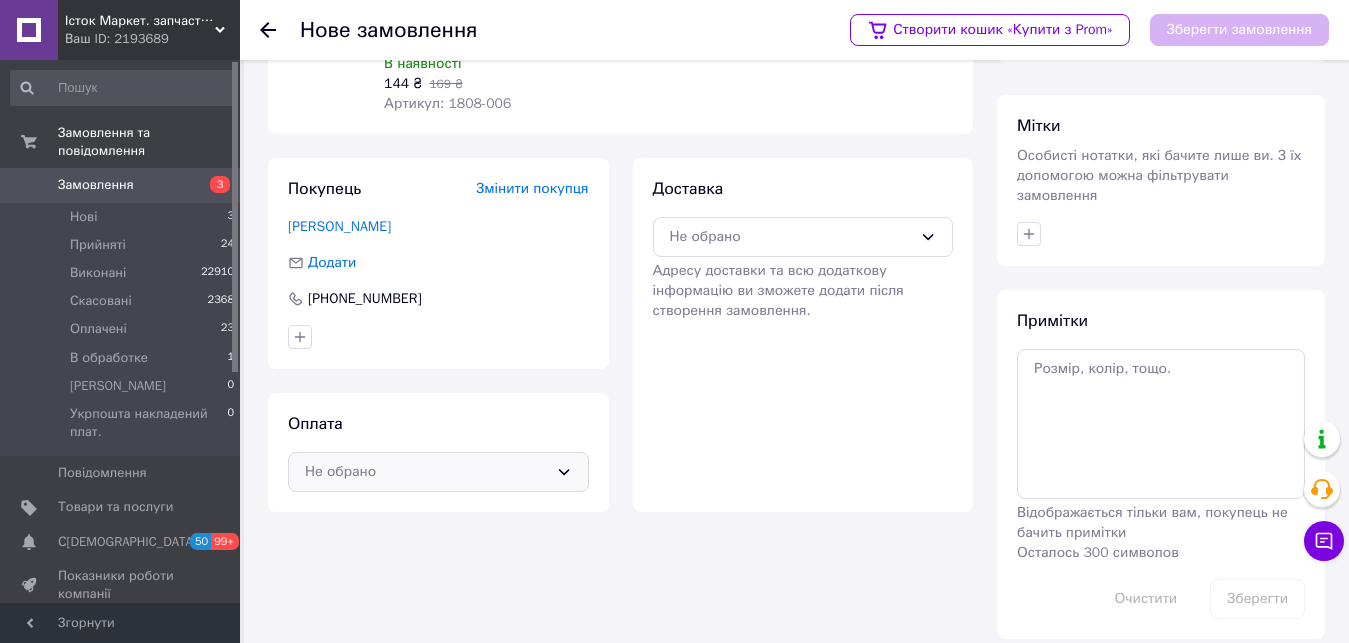 click 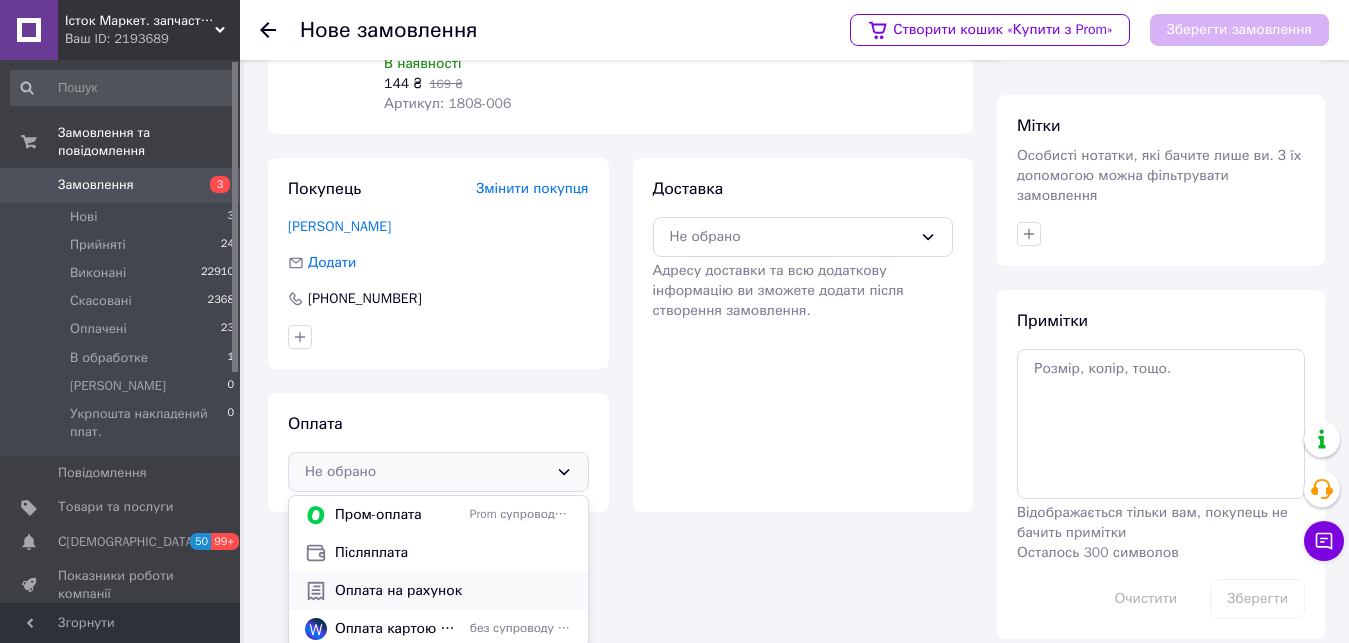 click on "Оплата на рахунок" at bounding box center [453, 591] 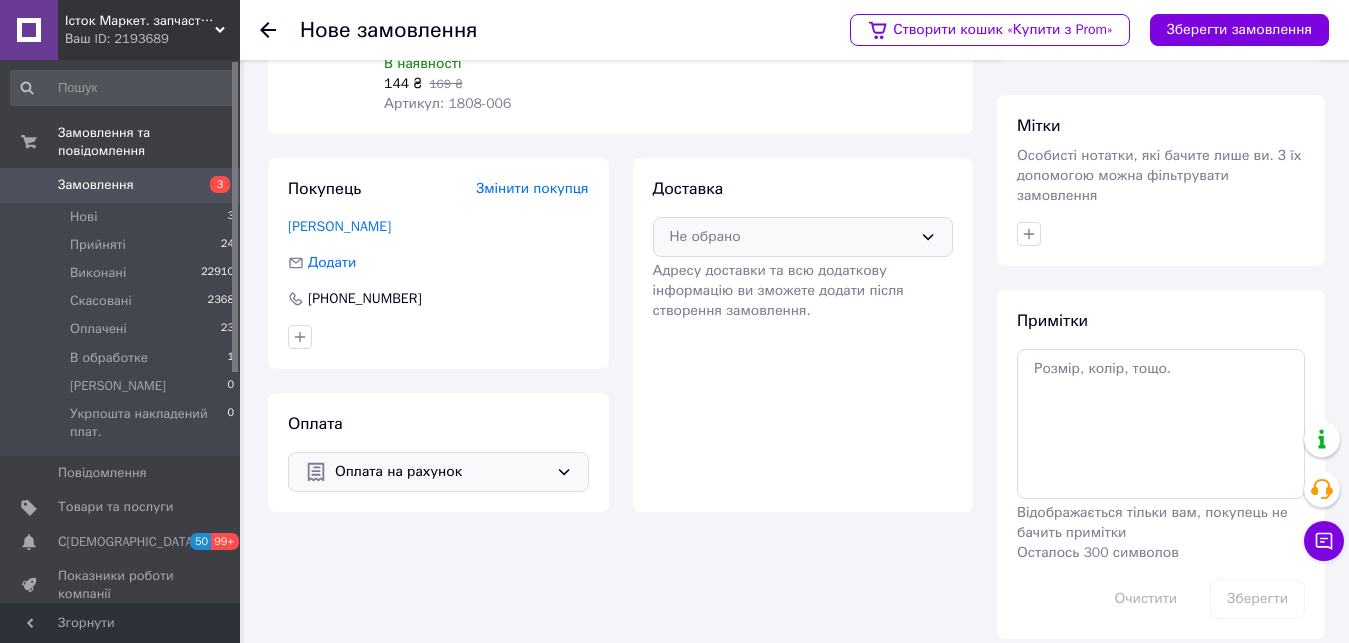 click 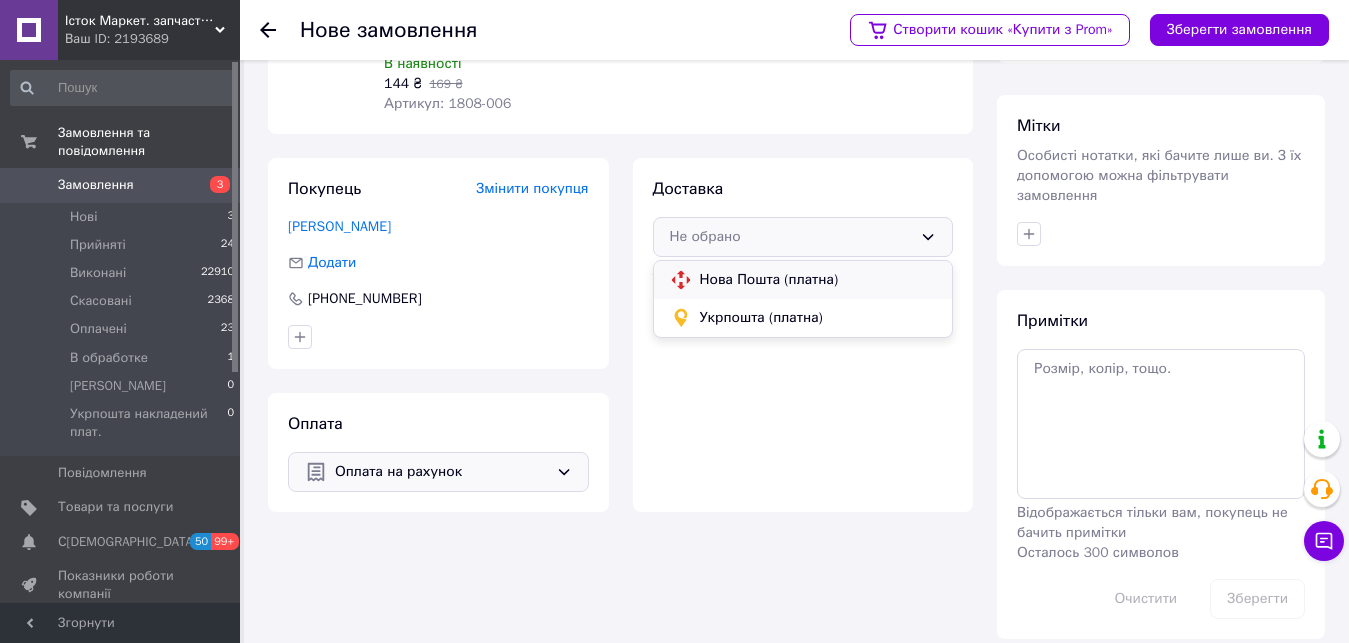 click on "Нова Пошта (платна)" at bounding box center (818, 280) 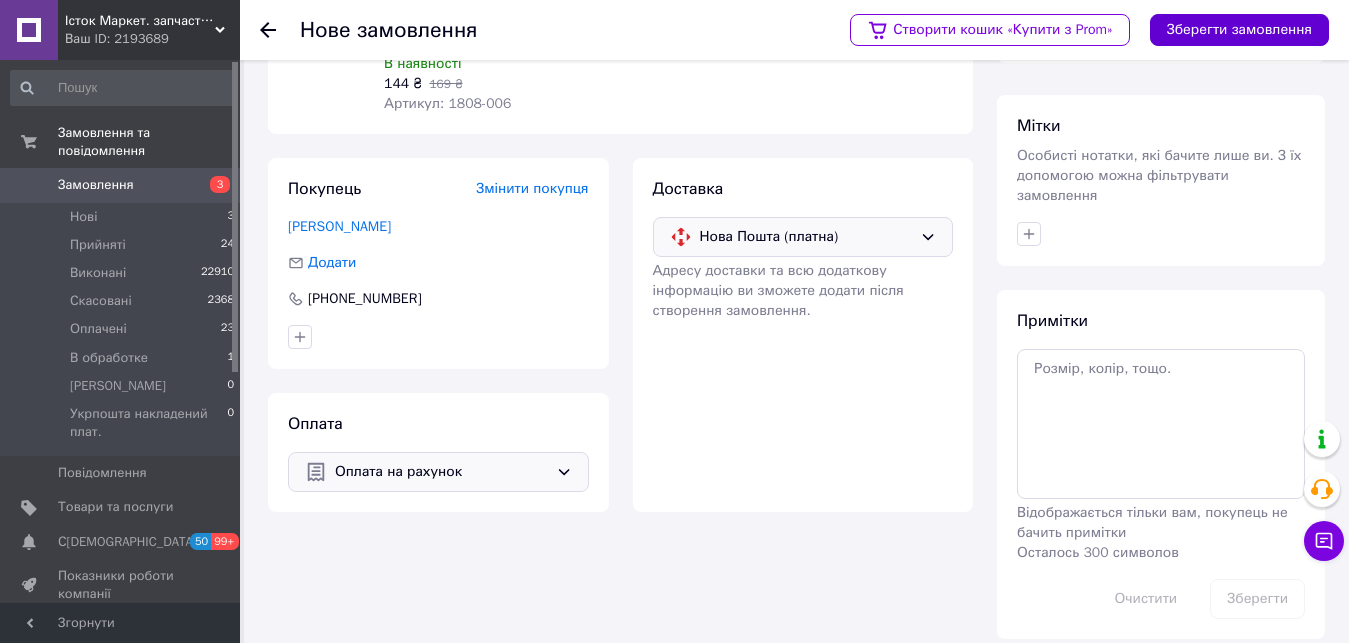 click on "Зберегти замовлення" at bounding box center [1239, 30] 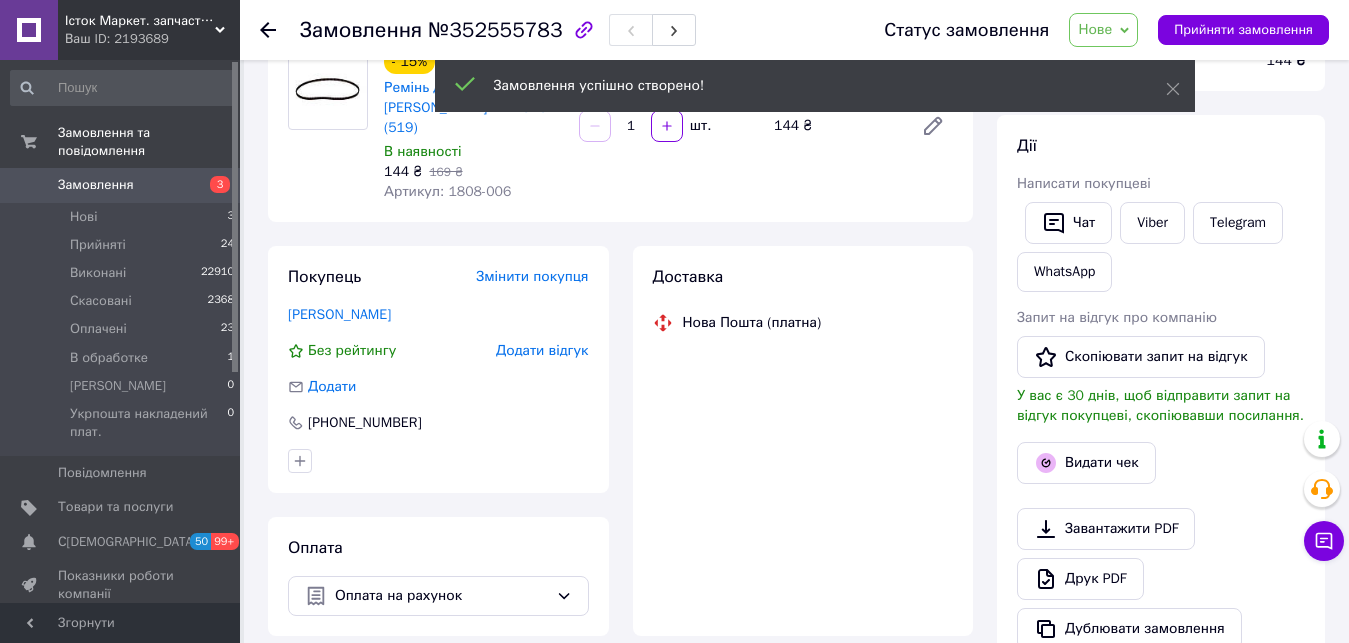 click on "Прийняти замовлення" at bounding box center [1243, 30] 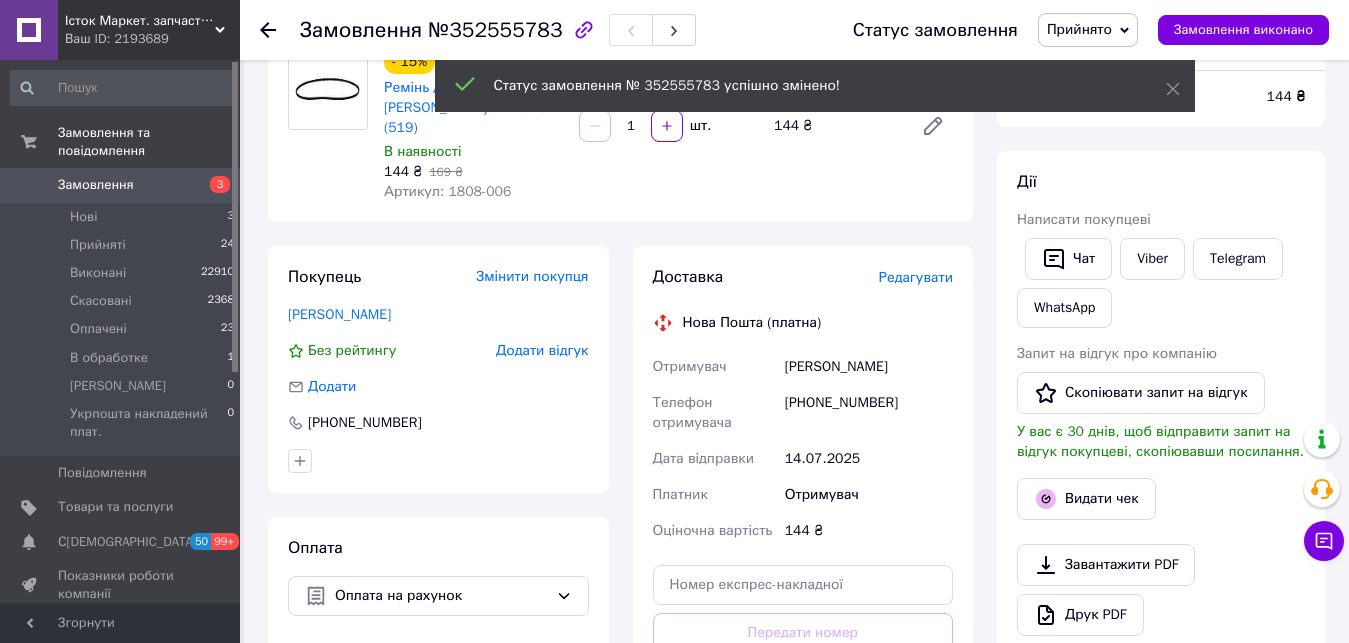 click on "Редагувати" at bounding box center (916, 277) 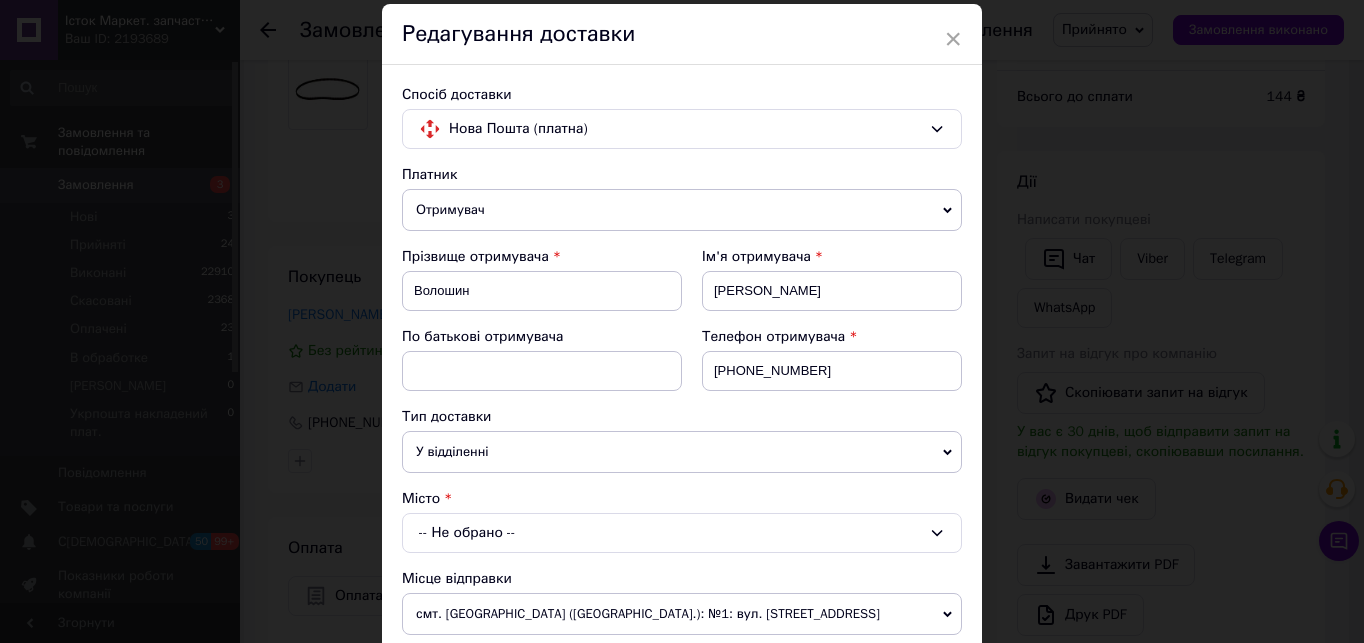scroll, scrollTop: 100, scrollLeft: 0, axis: vertical 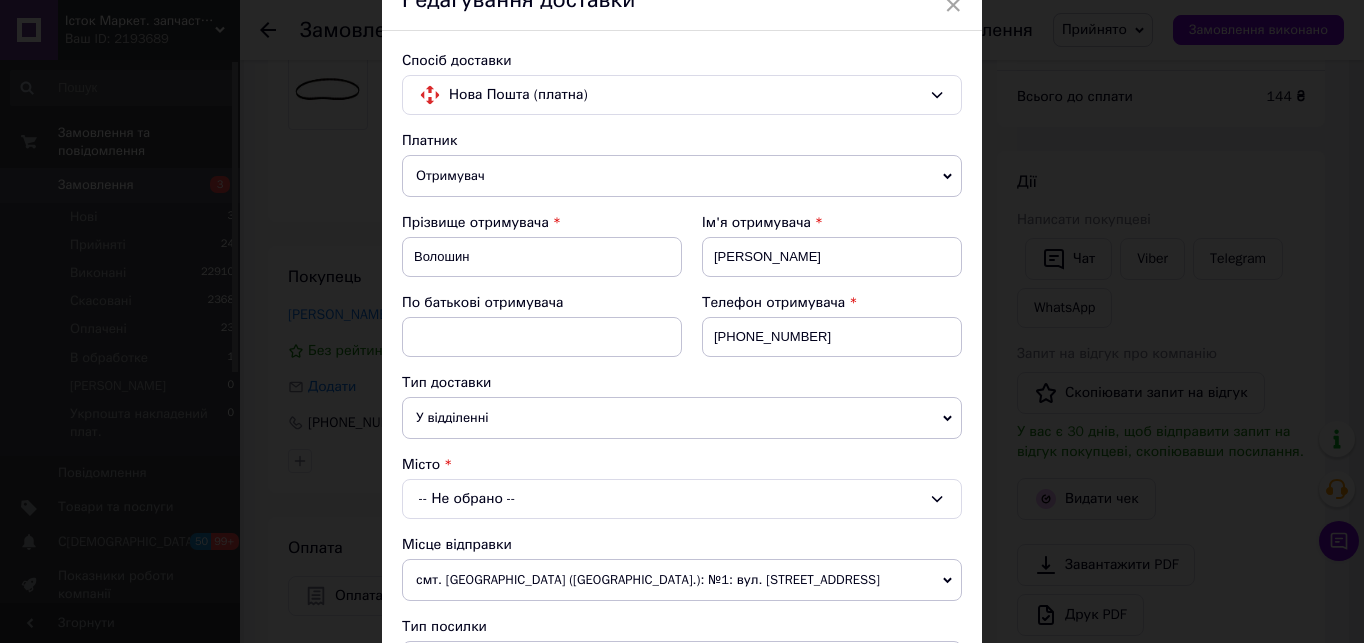 click on "-- Не обрано --" at bounding box center [682, 499] 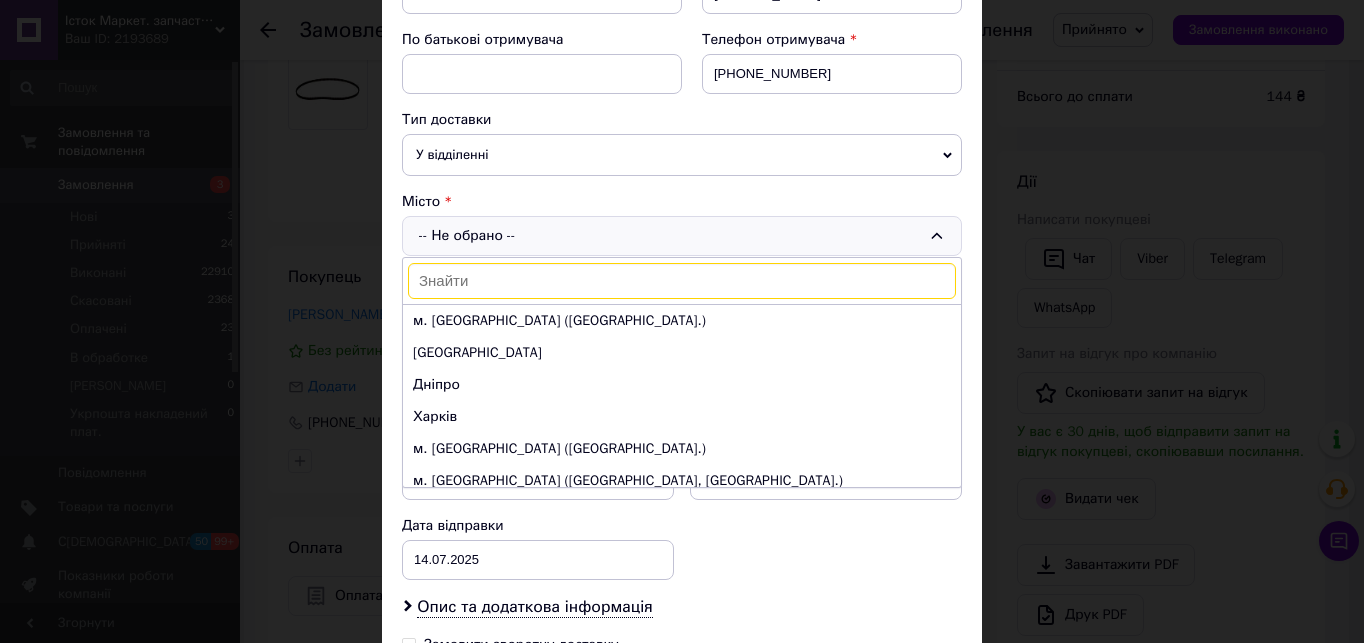 scroll, scrollTop: 400, scrollLeft: 0, axis: vertical 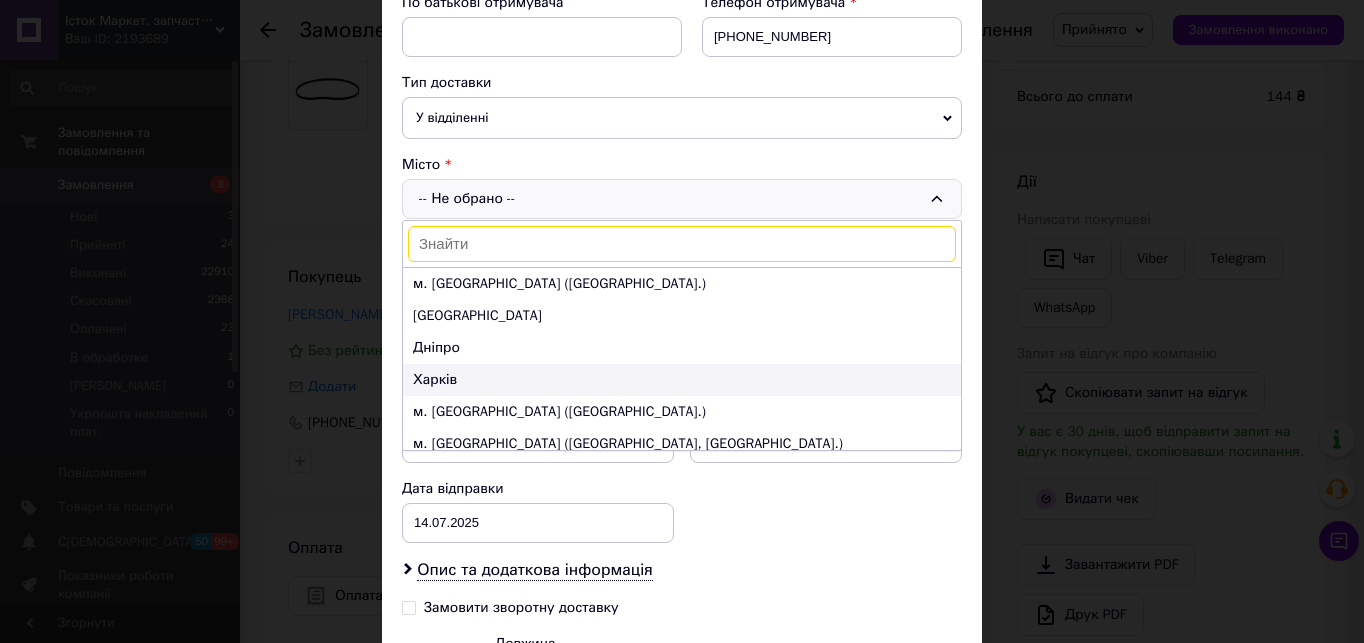 click on "Харків" at bounding box center [682, 380] 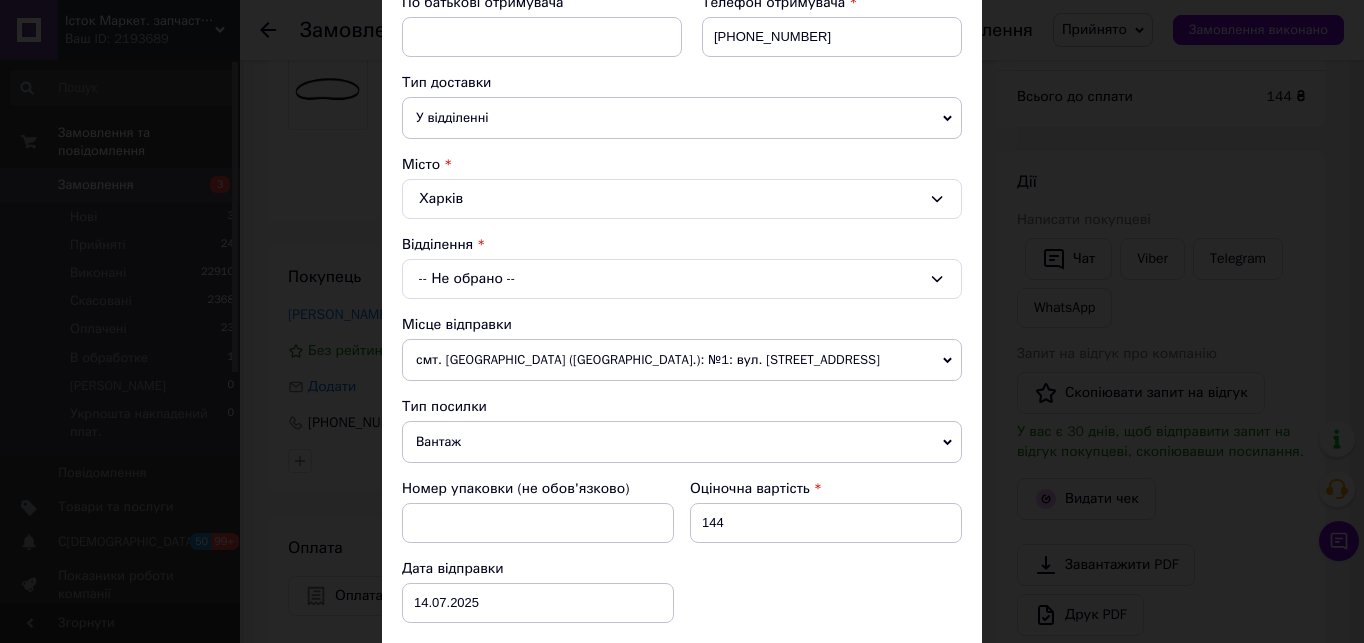 click on "-- Не обрано --" at bounding box center [682, 279] 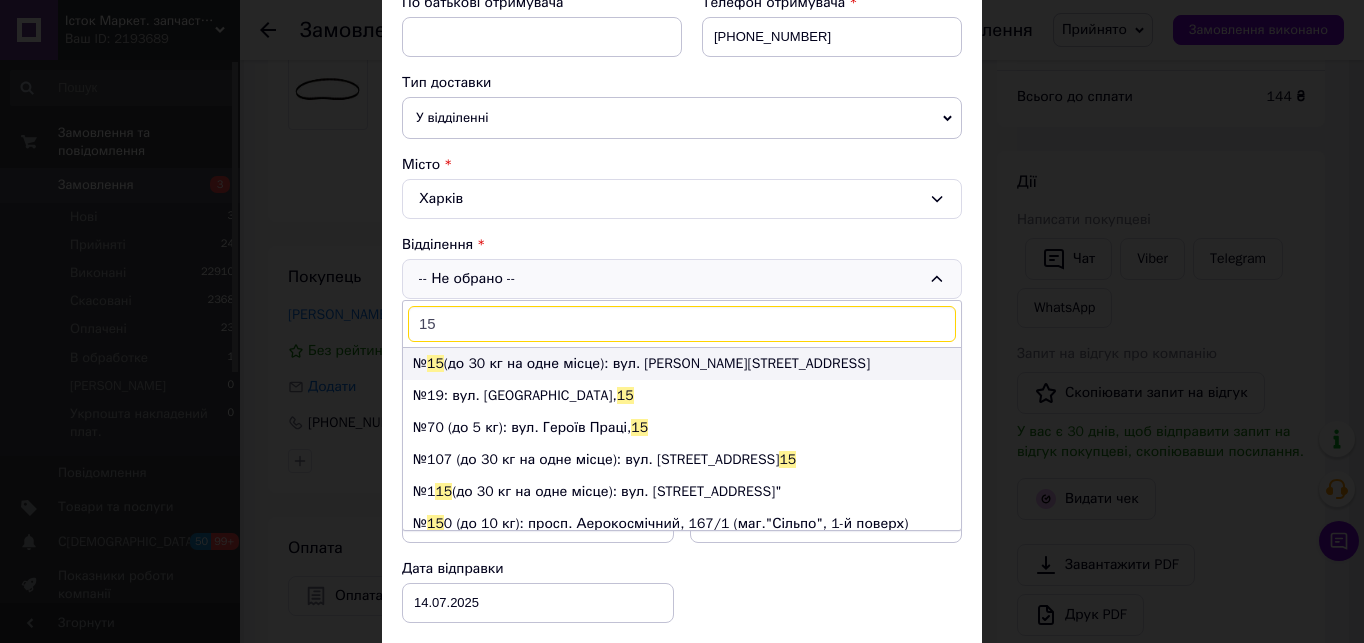 type on "15" 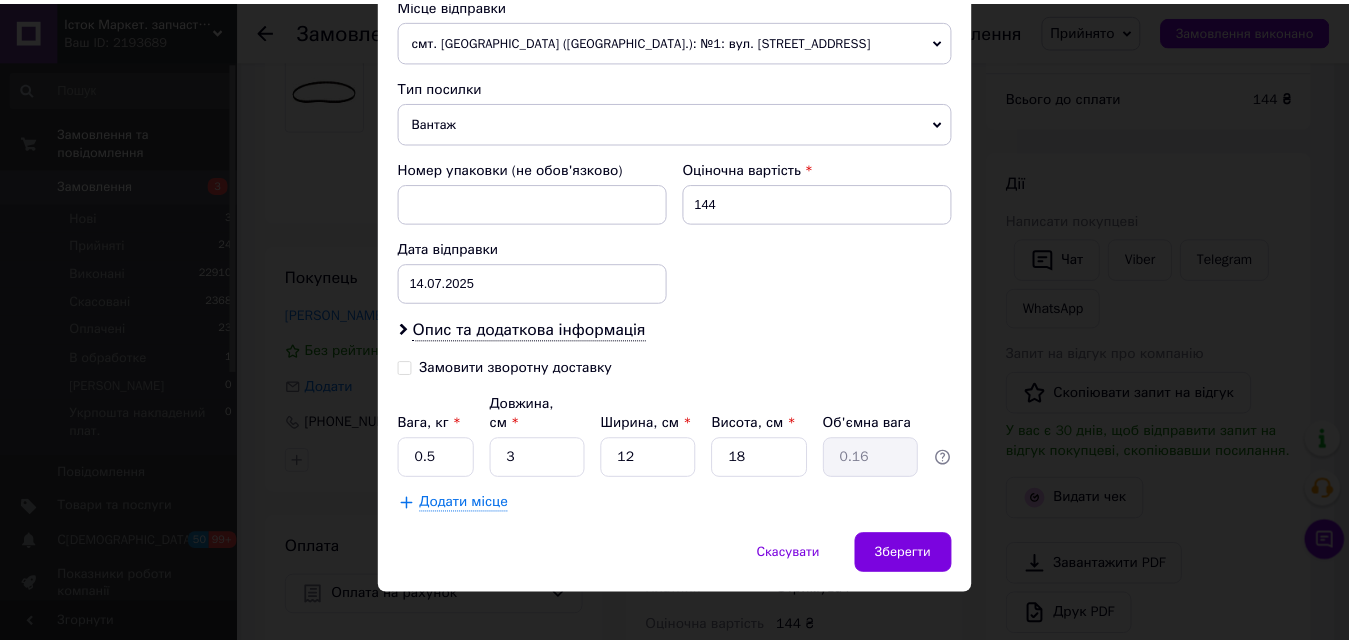 scroll, scrollTop: 721, scrollLeft: 0, axis: vertical 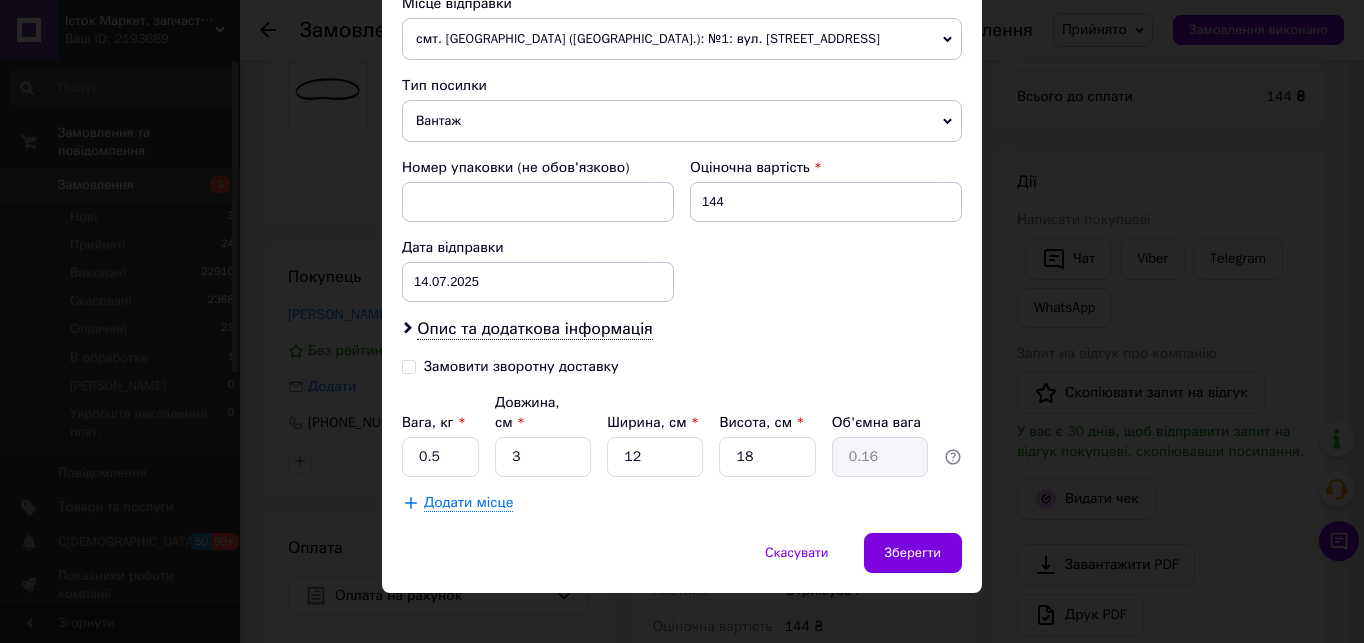 click 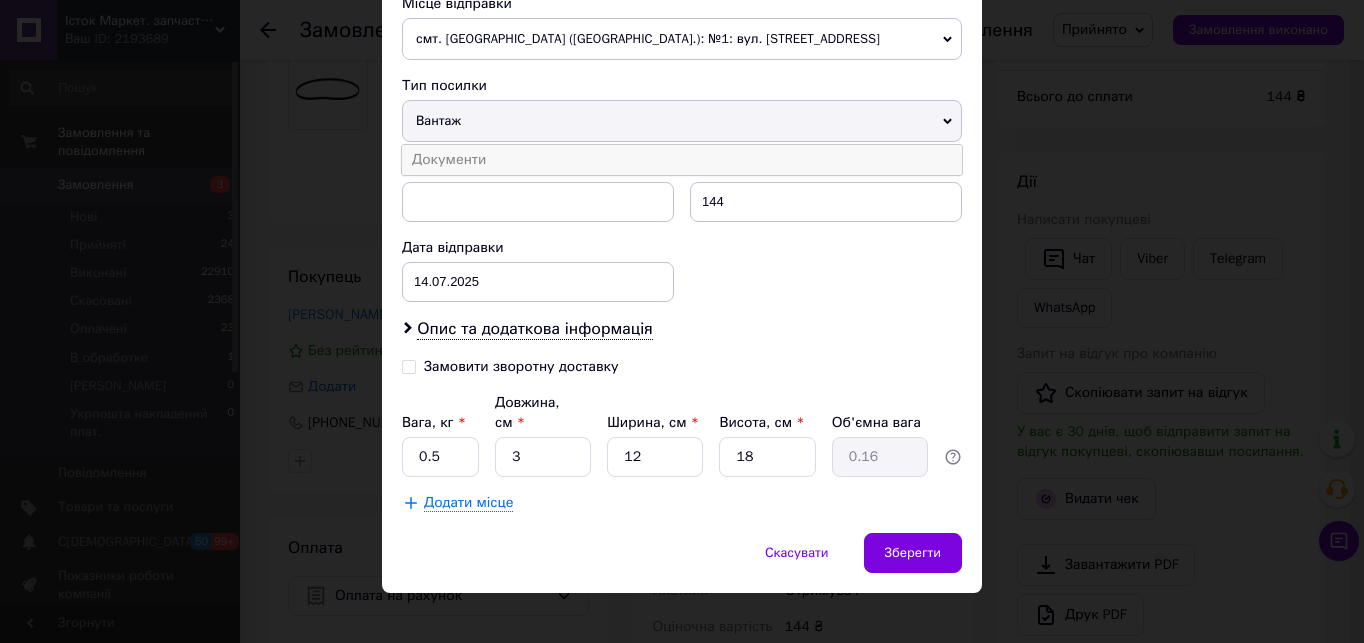 click on "Документи" at bounding box center [682, 160] 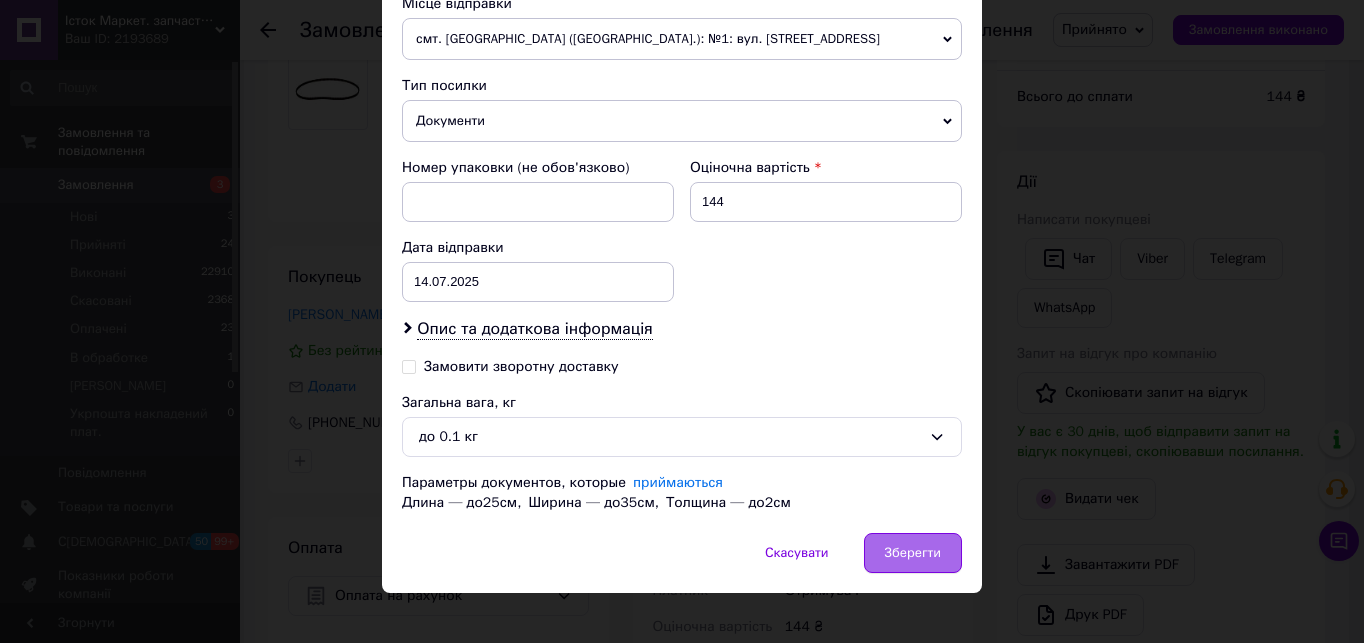 click on "Зберегти" at bounding box center (913, 553) 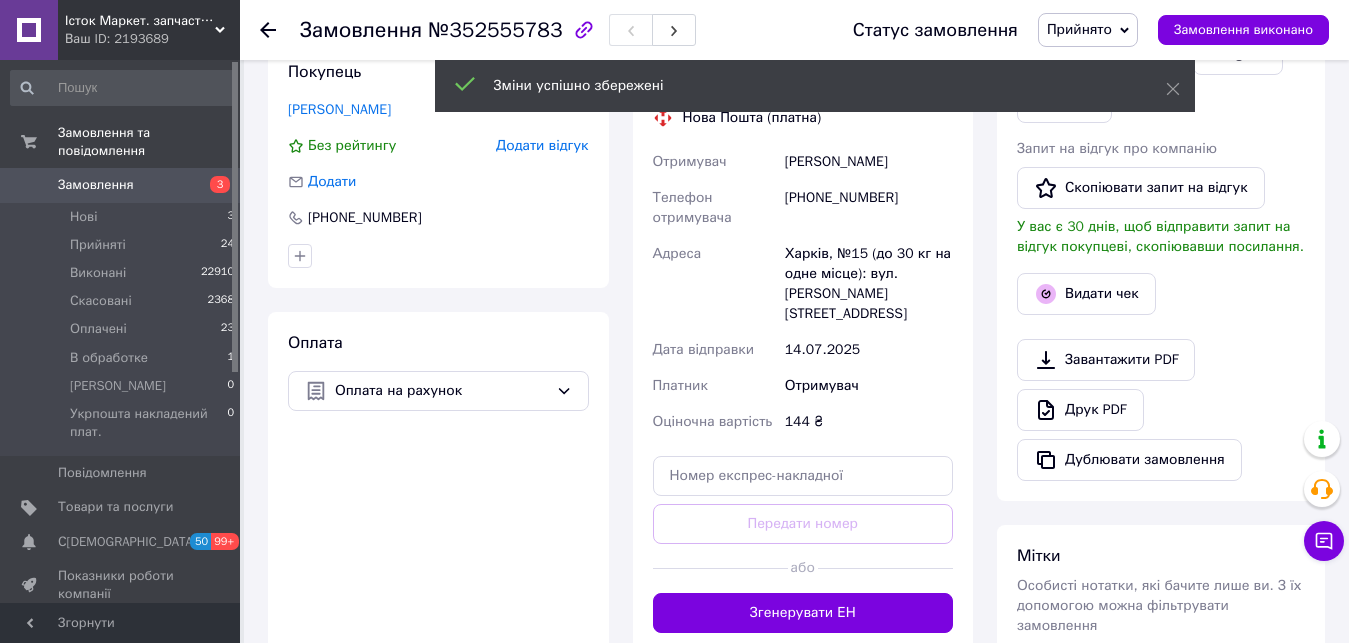 scroll, scrollTop: 481, scrollLeft: 0, axis: vertical 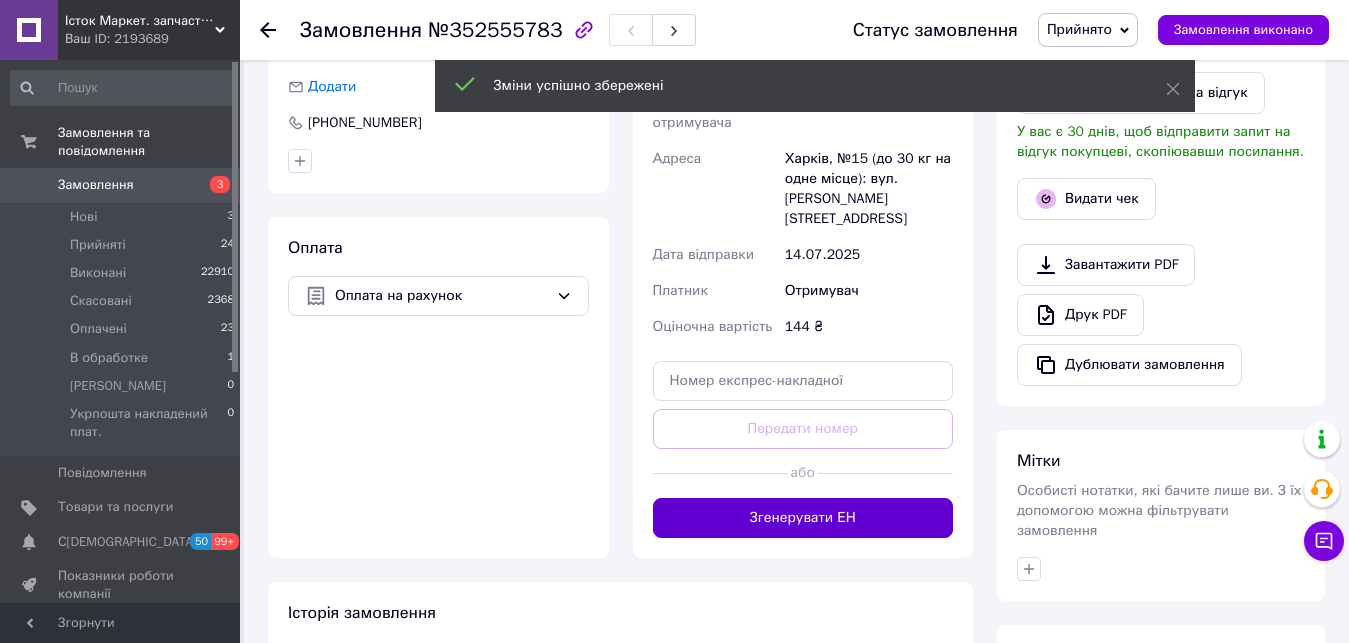 click on "Згенерувати ЕН" at bounding box center [803, 518] 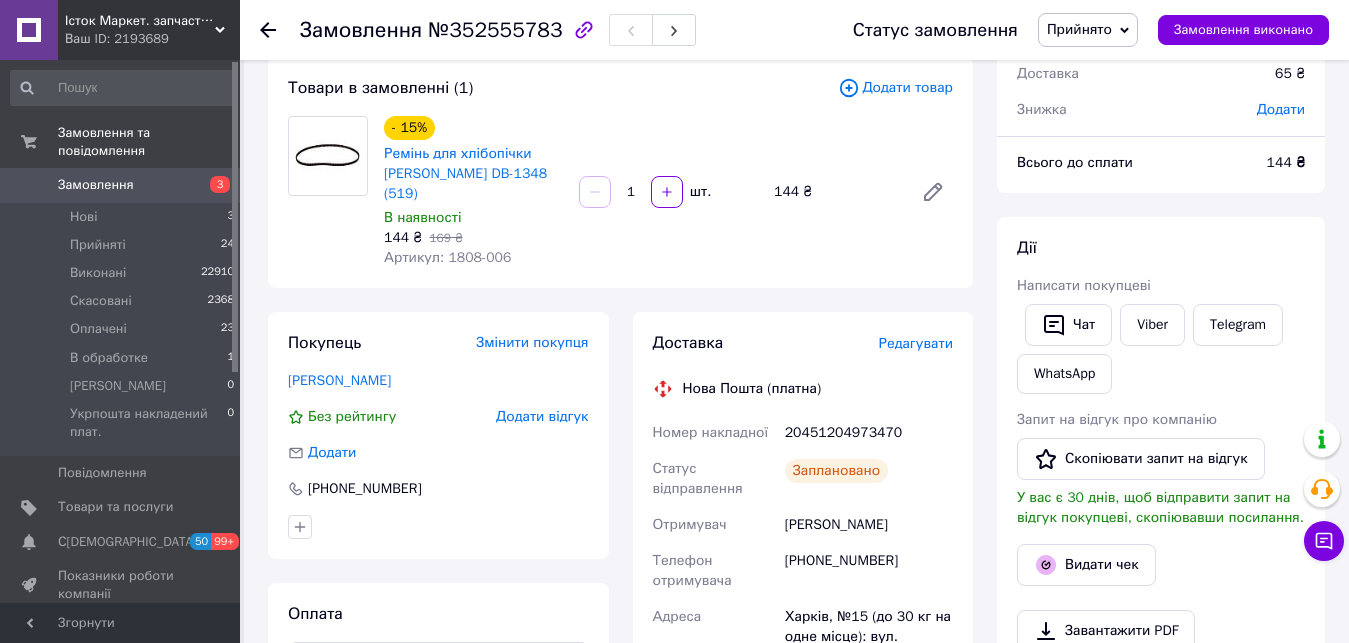 scroll, scrollTop: 81, scrollLeft: 0, axis: vertical 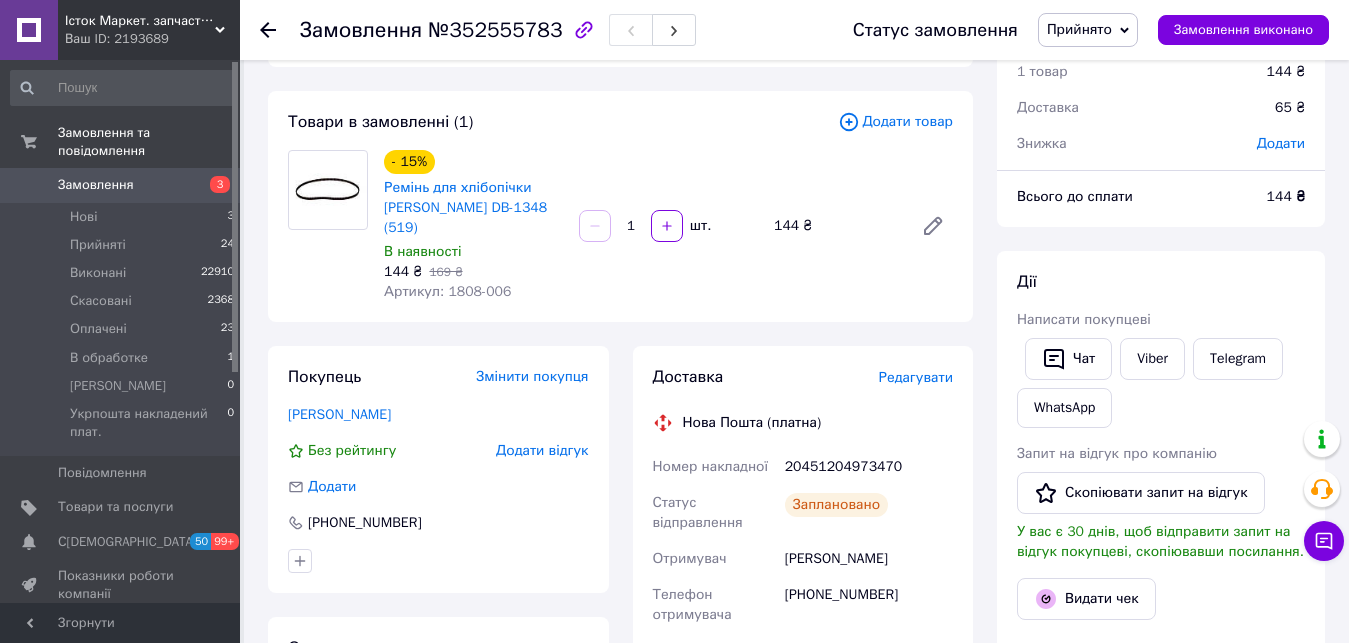 click 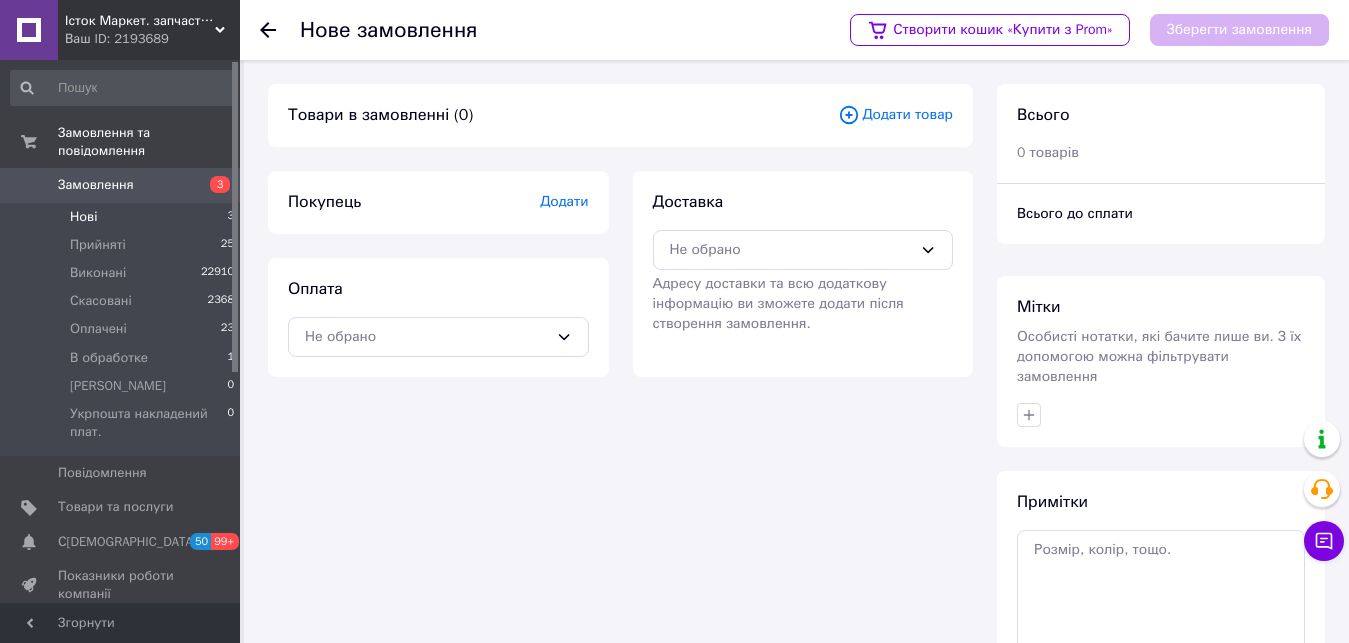 click on "Нові 3" at bounding box center (123, 217) 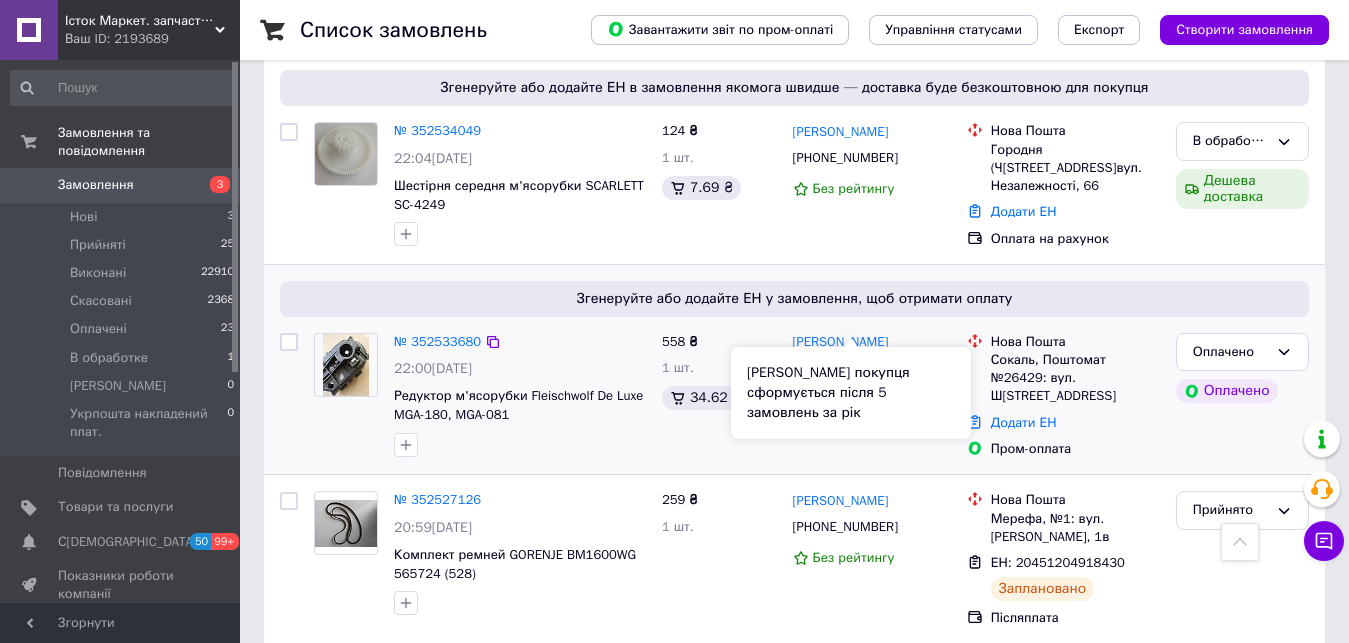 scroll, scrollTop: 1500, scrollLeft: 0, axis: vertical 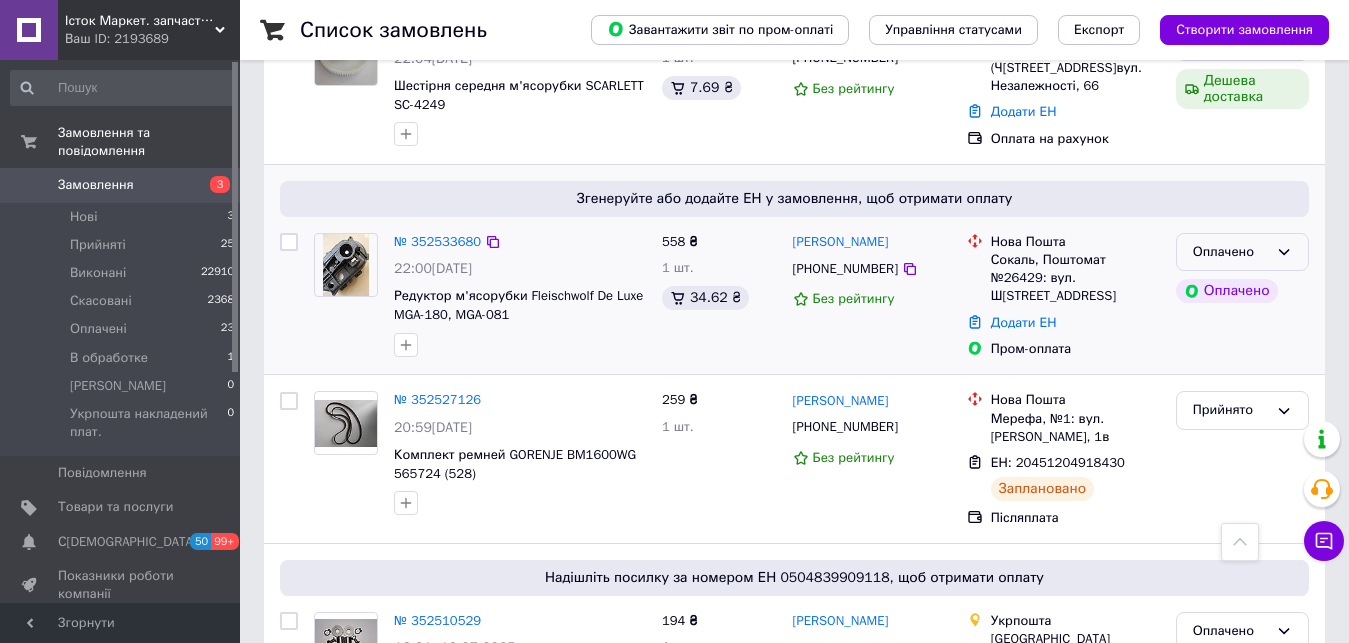 click 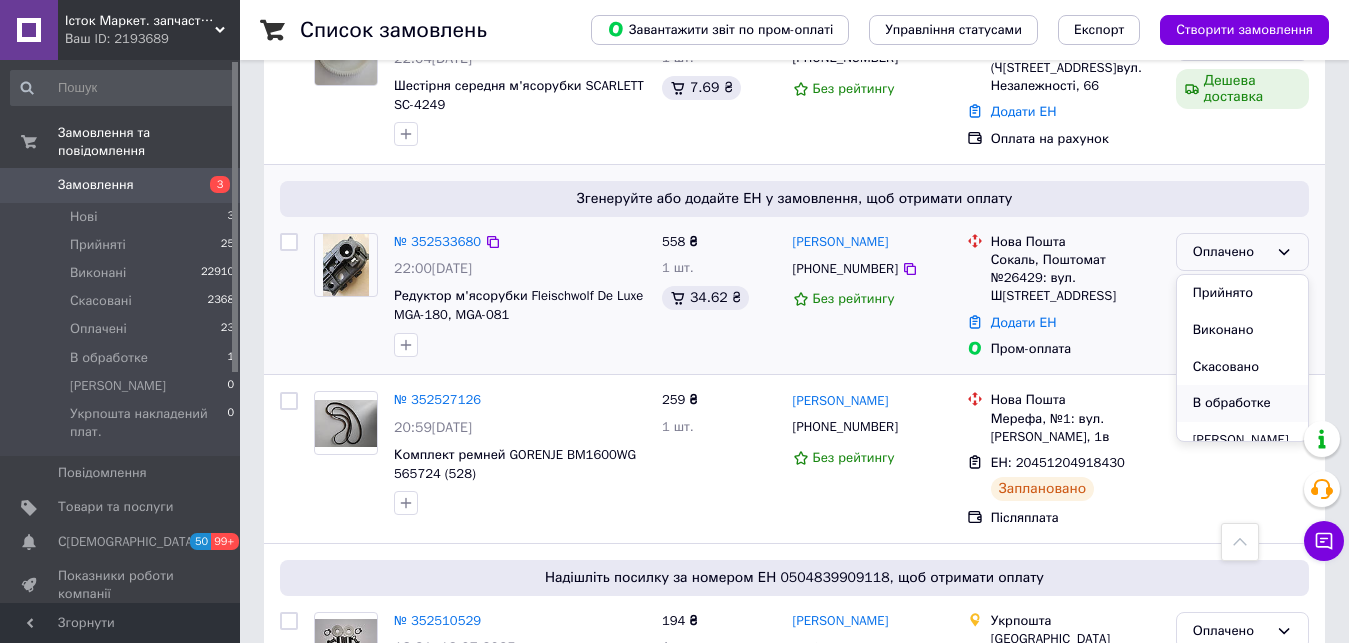 click on "В обработке" at bounding box center [1242, 403] 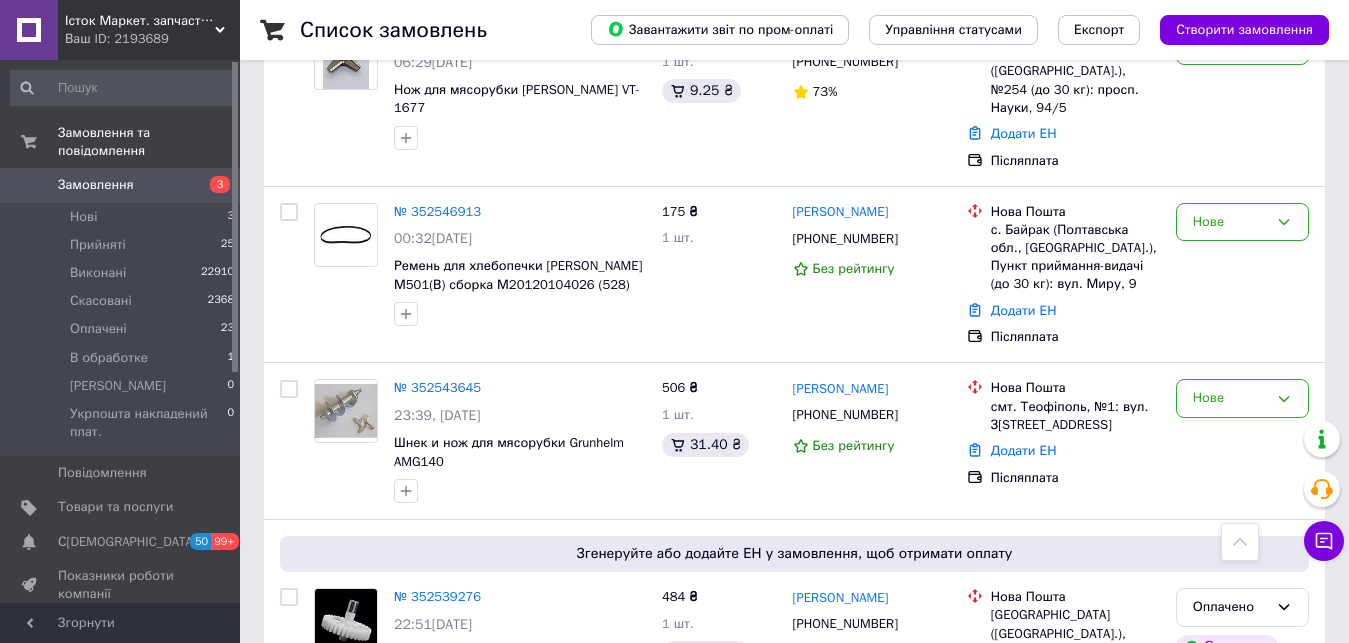 scroll, scrollTop: 700, scrollLeft: 0, axis: vertical 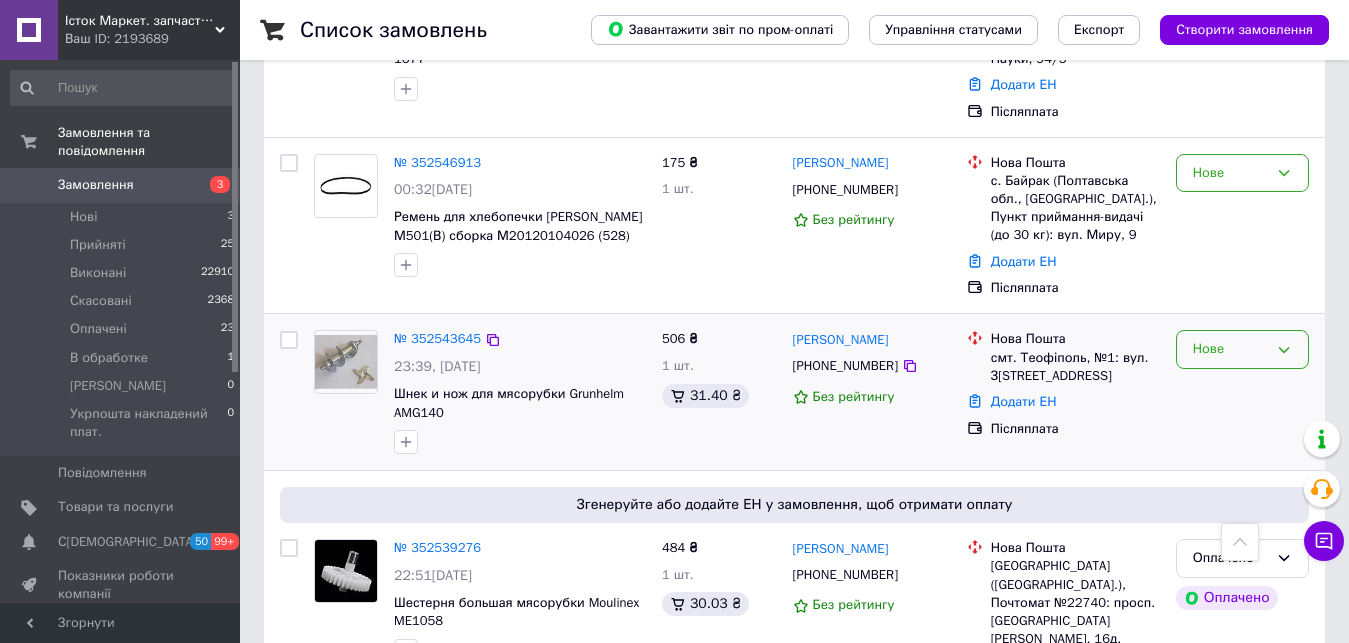 click 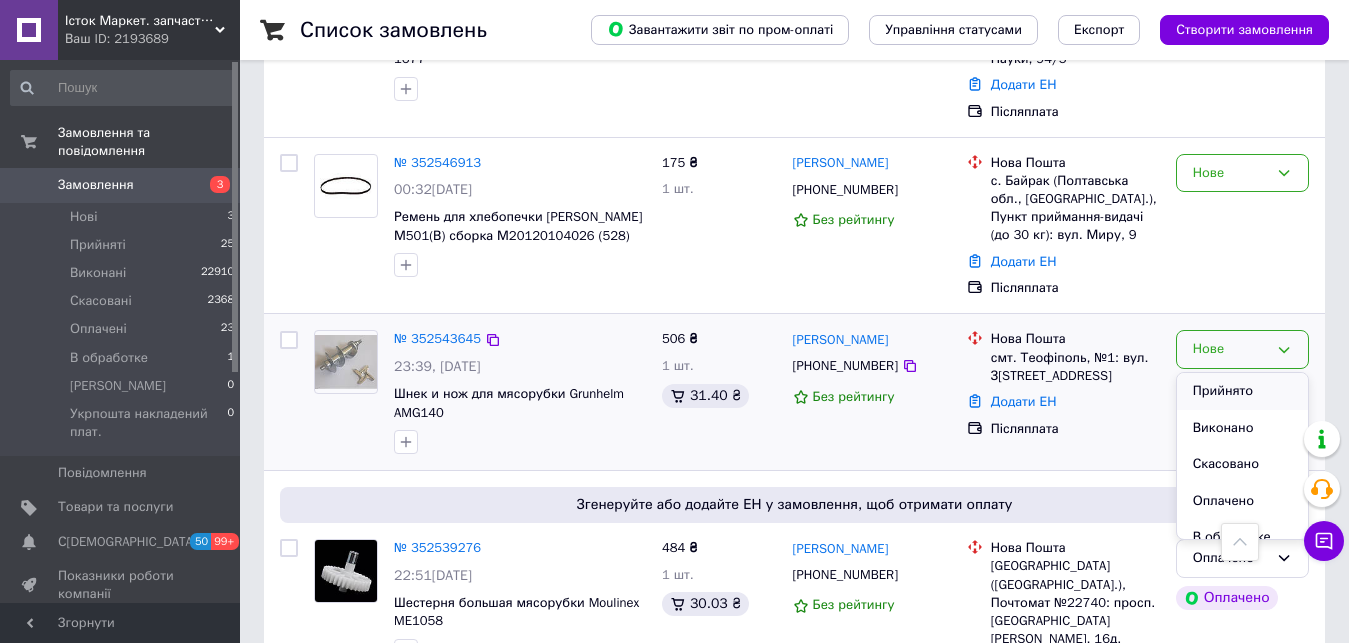 click on "Прийнято" at bounding box center [1242, 391] 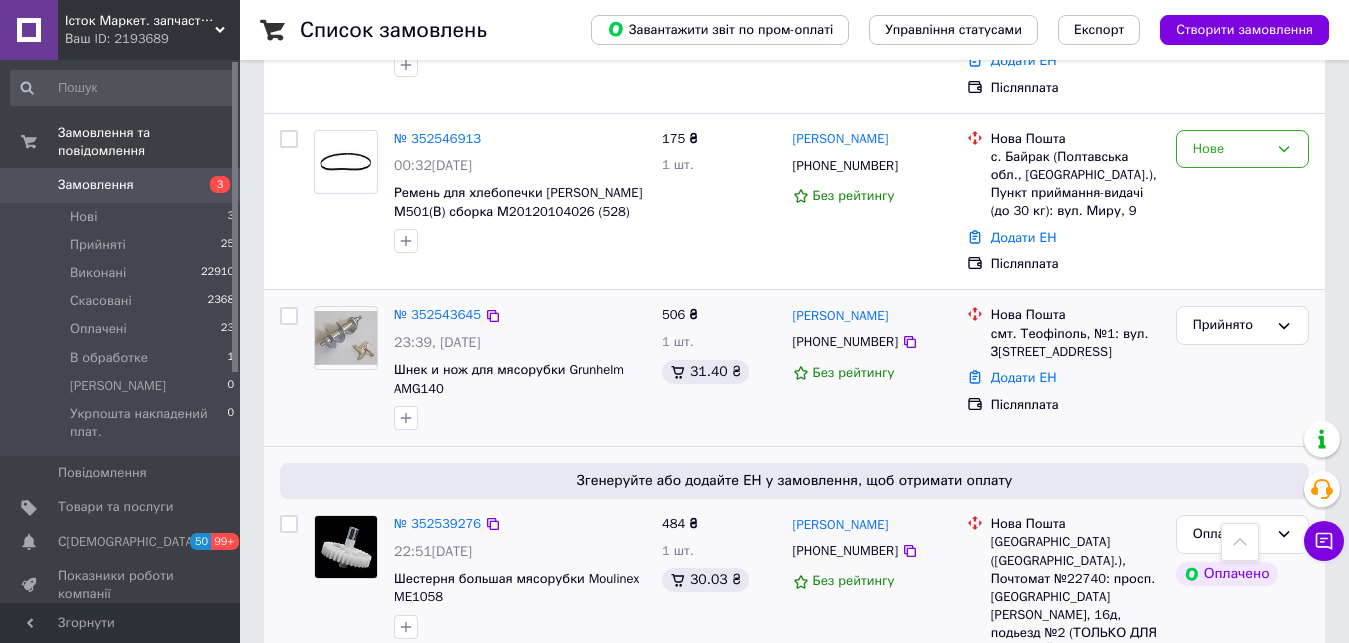 scroll, scrollTop: 900, scrollLeft: 0, axis: vertical 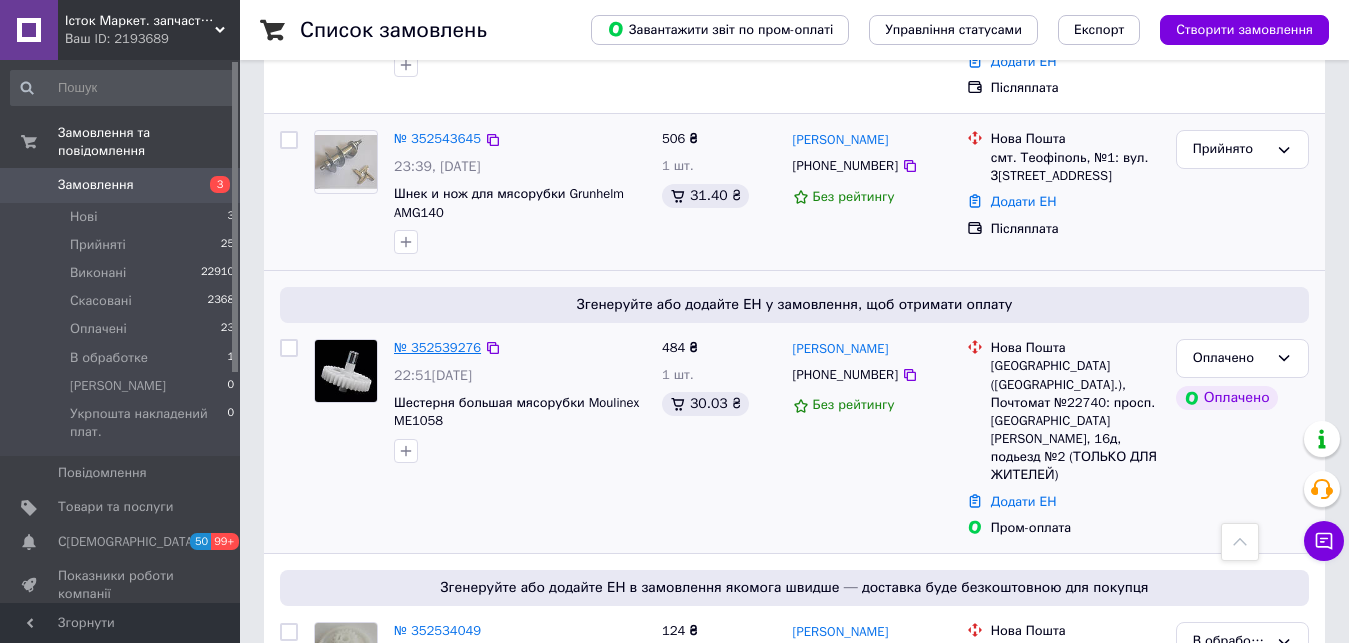 click on "№ 352539276" at bounding box center [437, 347] 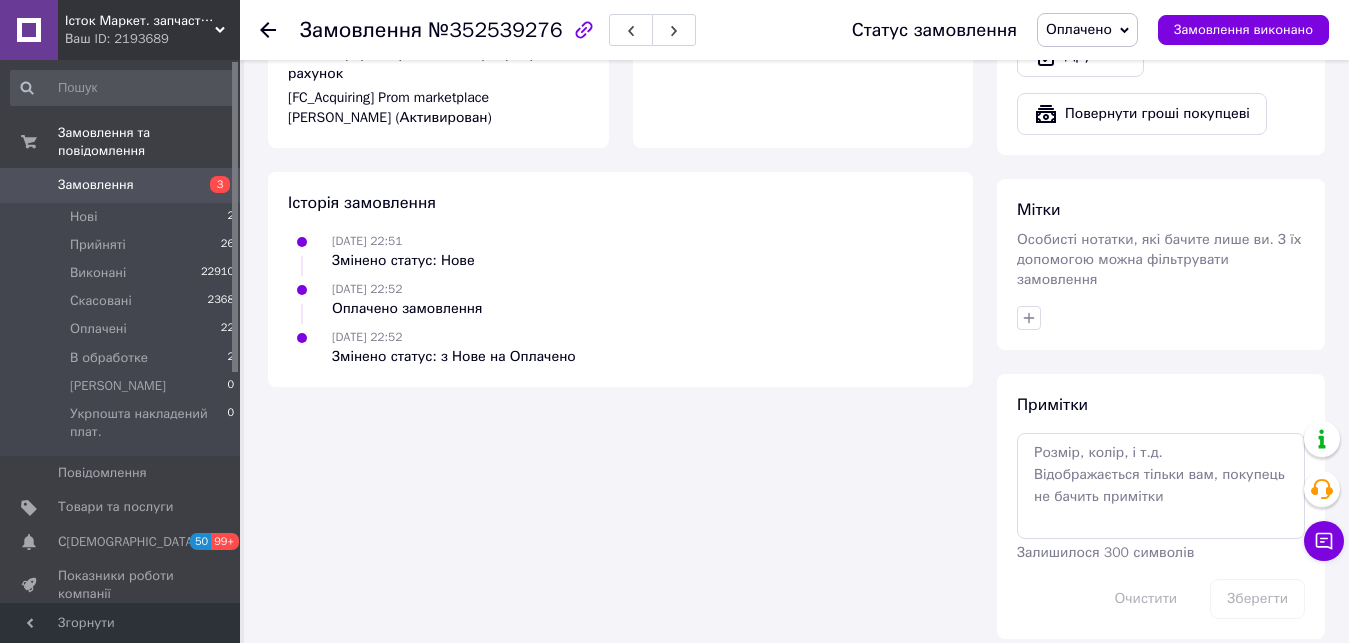 scroll, scrollTop: 884, scrollLeft: 0, axis: vertical 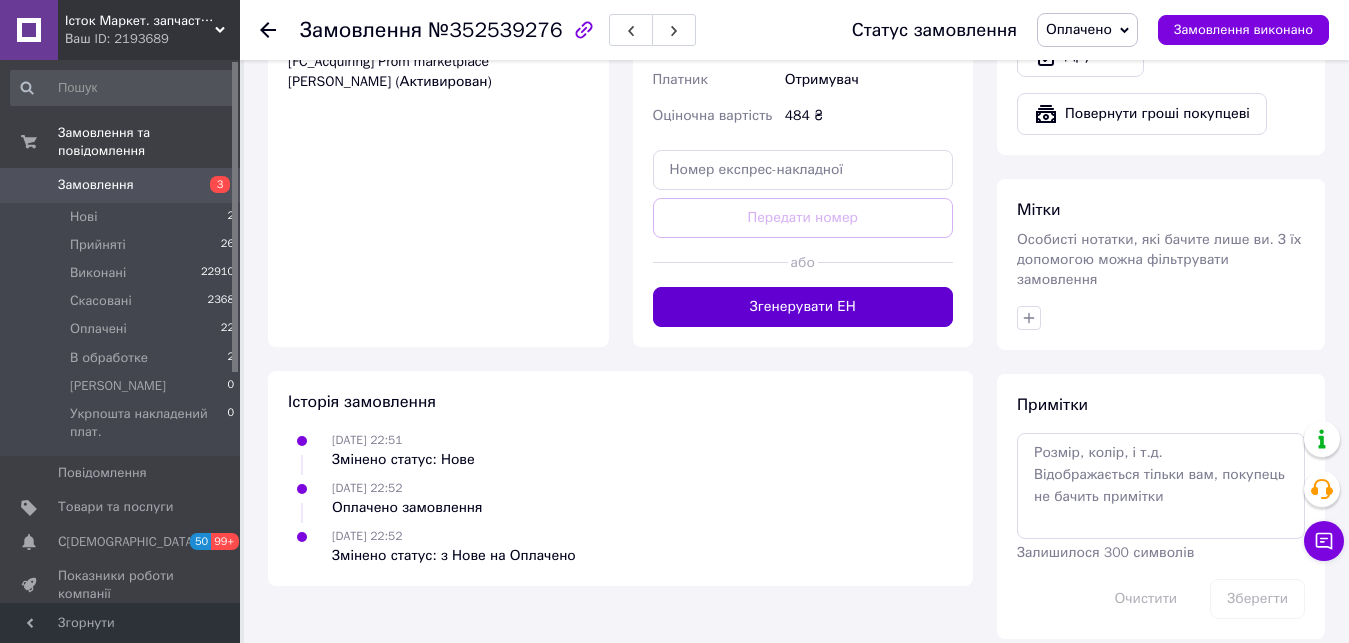 click on "Згенерувати ЕН" at bounding box center (803, 307) 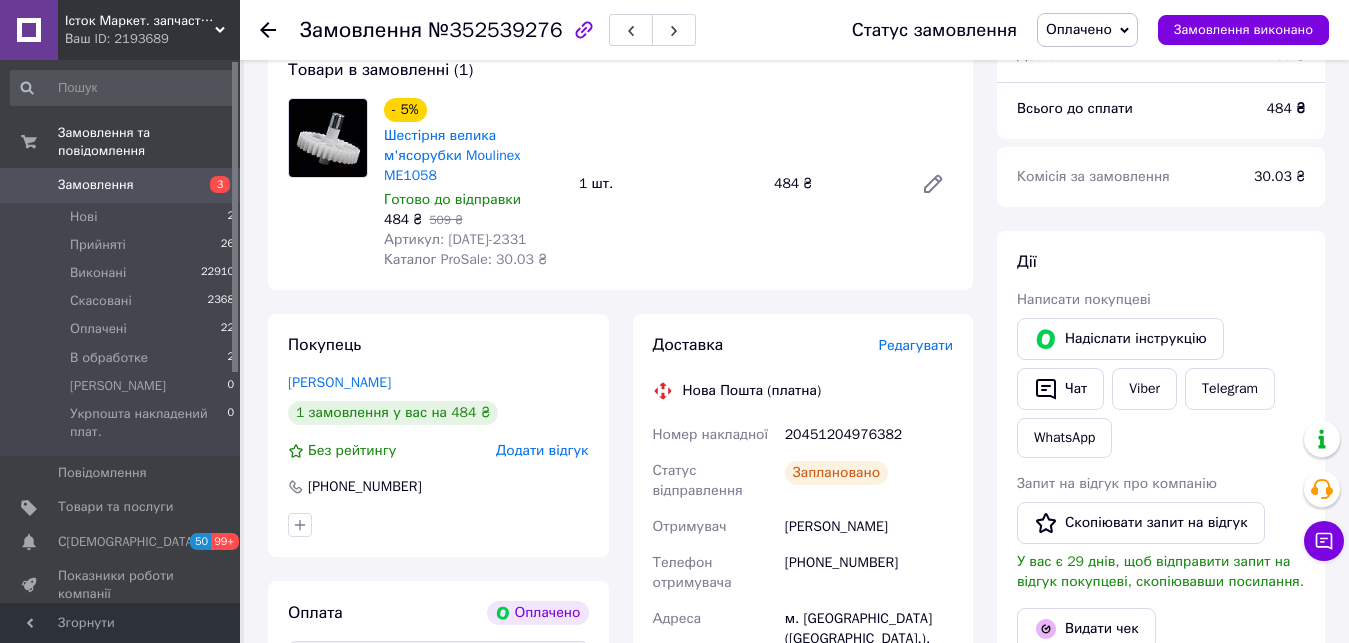 scroll, scrollTop: 184, scrollLeft: 0, axis: vertical 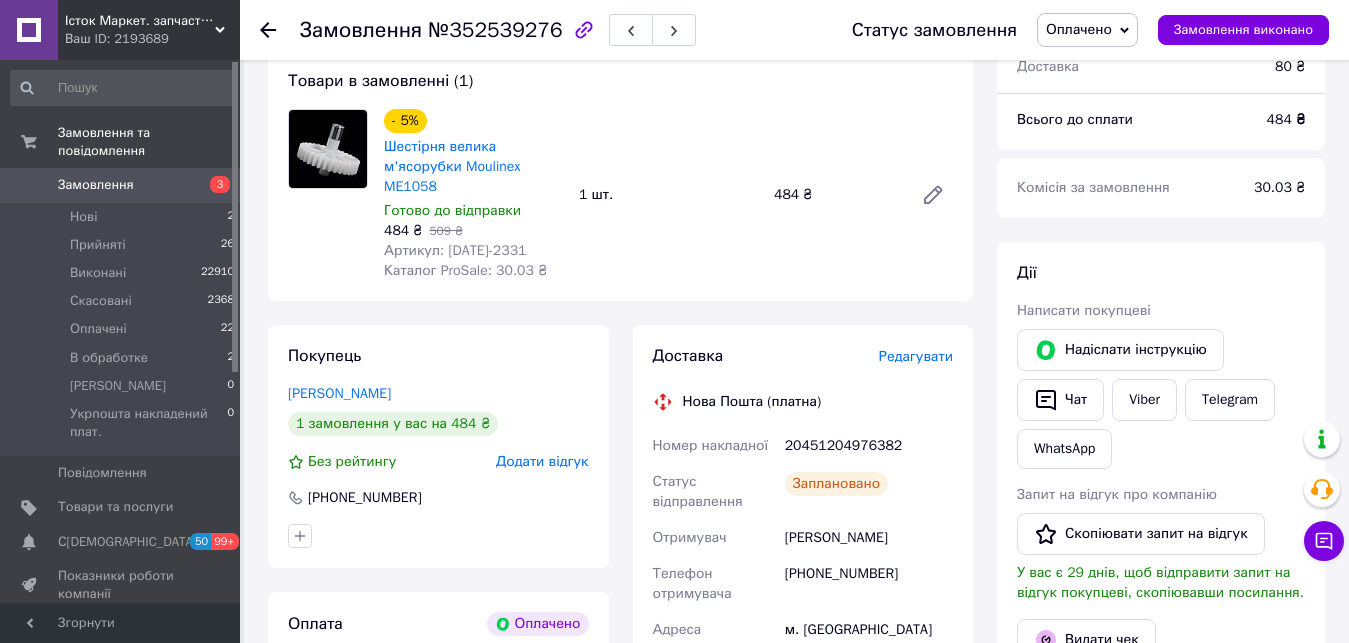 click 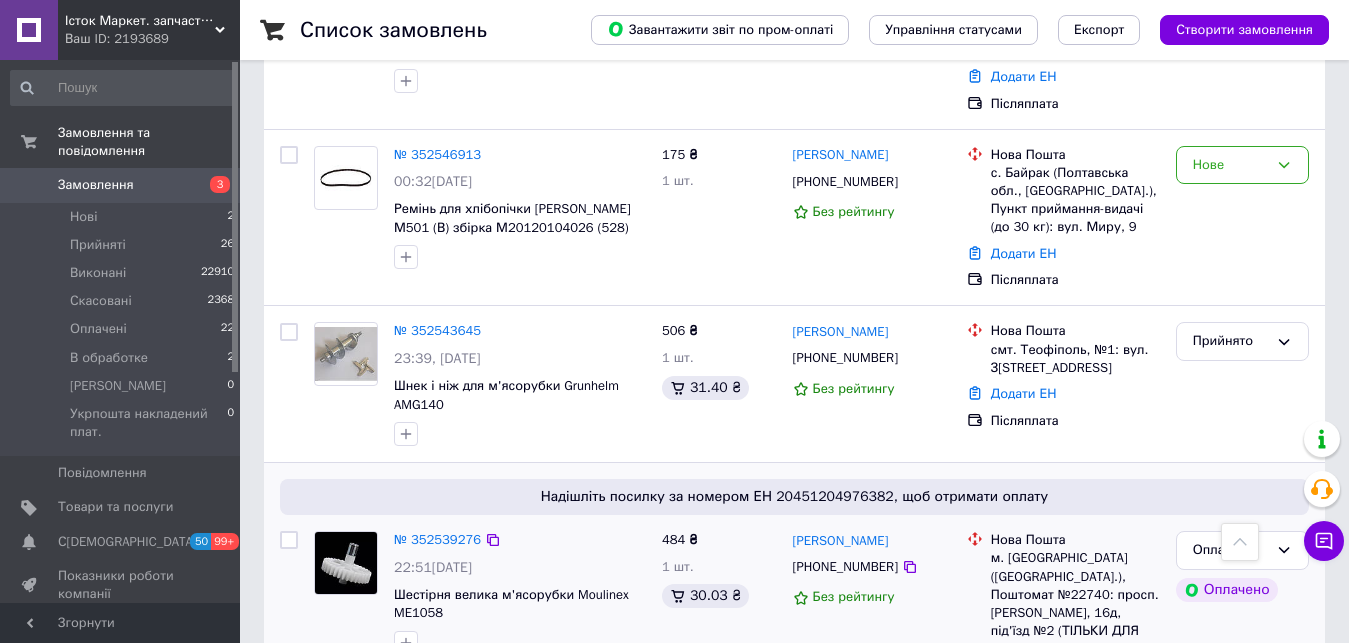 scroll, scrollTop: 700, scrollLeft: 0, axis: vertical 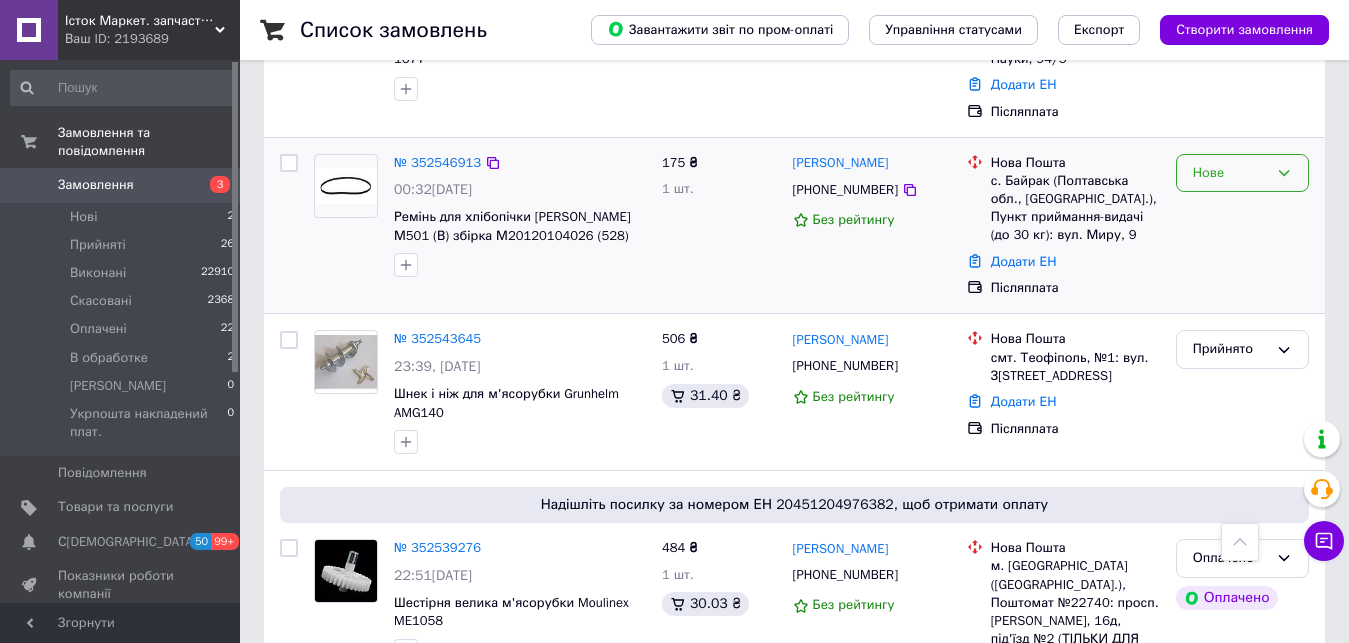 click 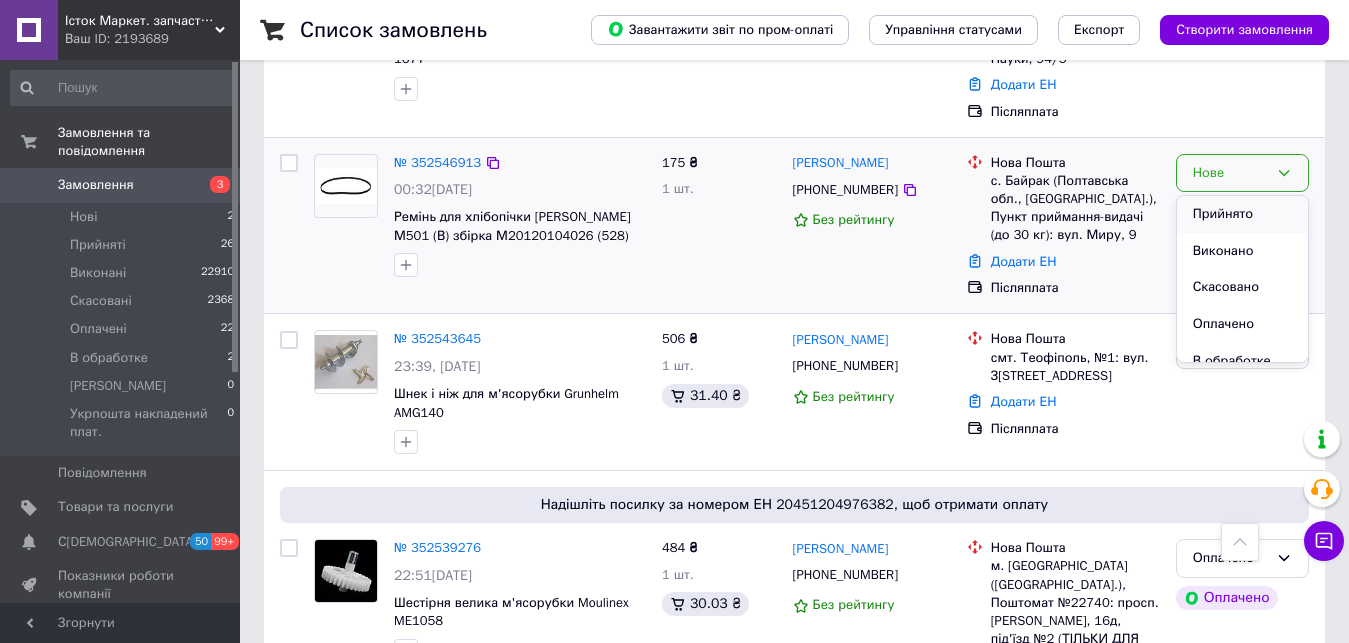 click on "Прийнято" at bounding box center (1242, 214) 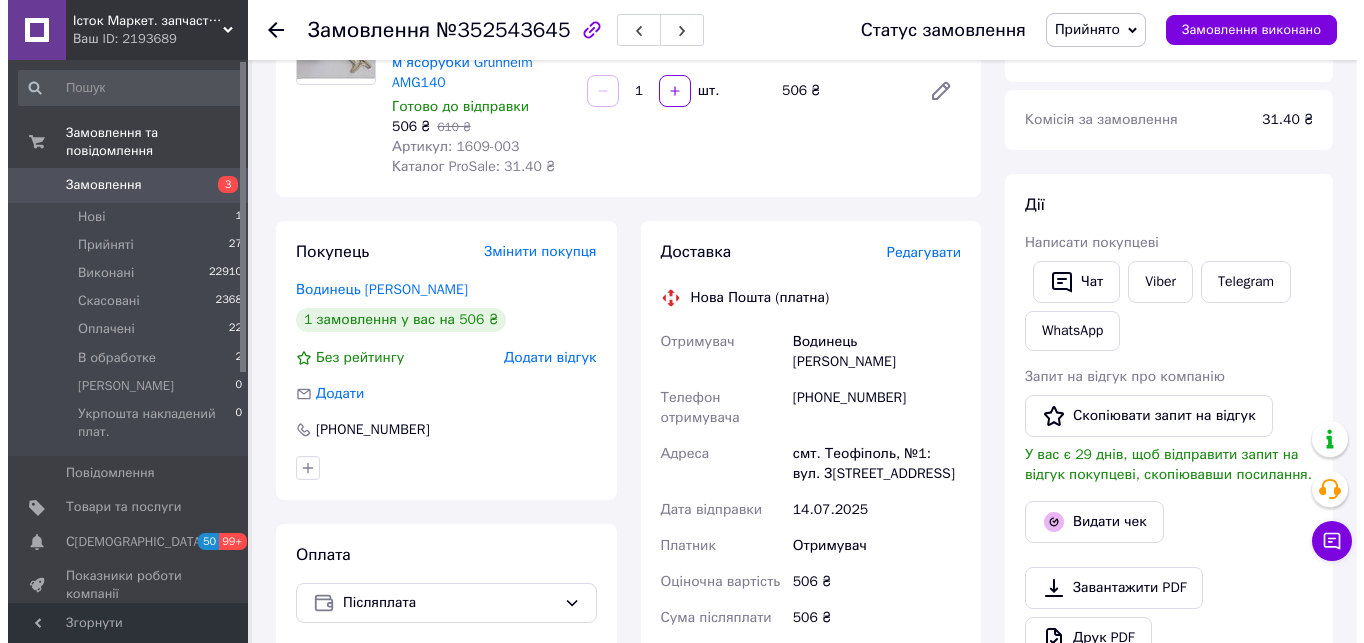 scroll, scrollTop: 200, scrollLeft: 0, axis: vertical 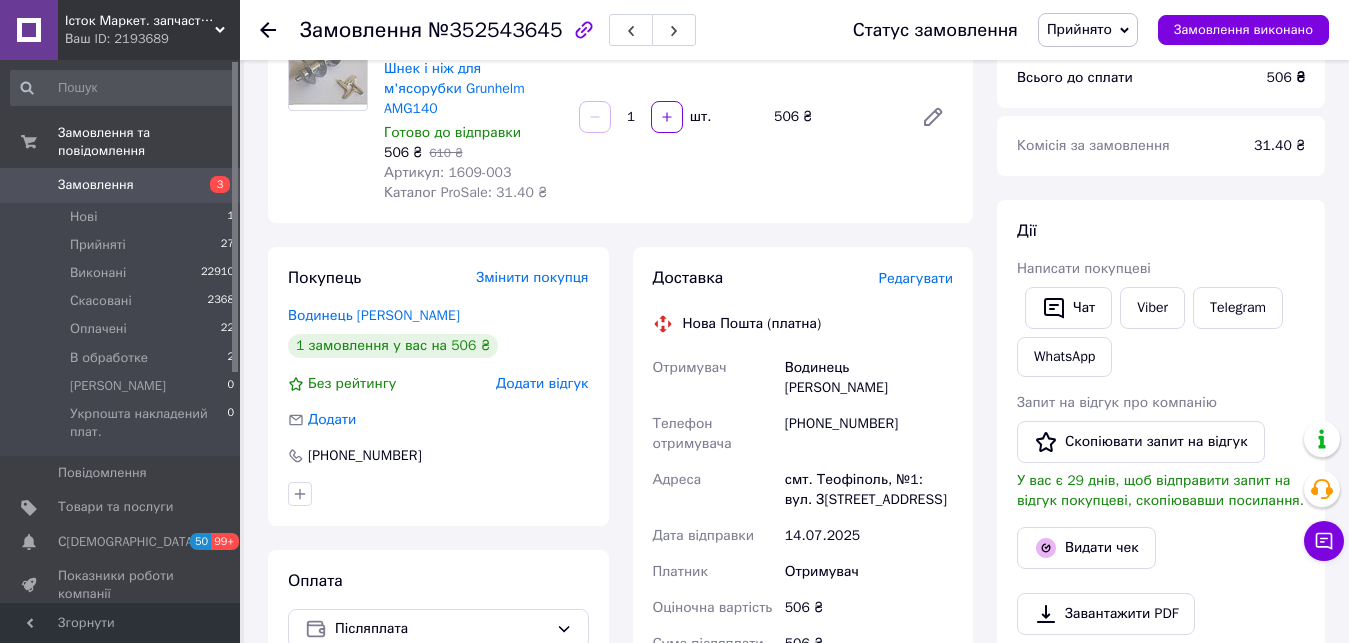 click on "Редагувати" at bounding box center (916, 278) 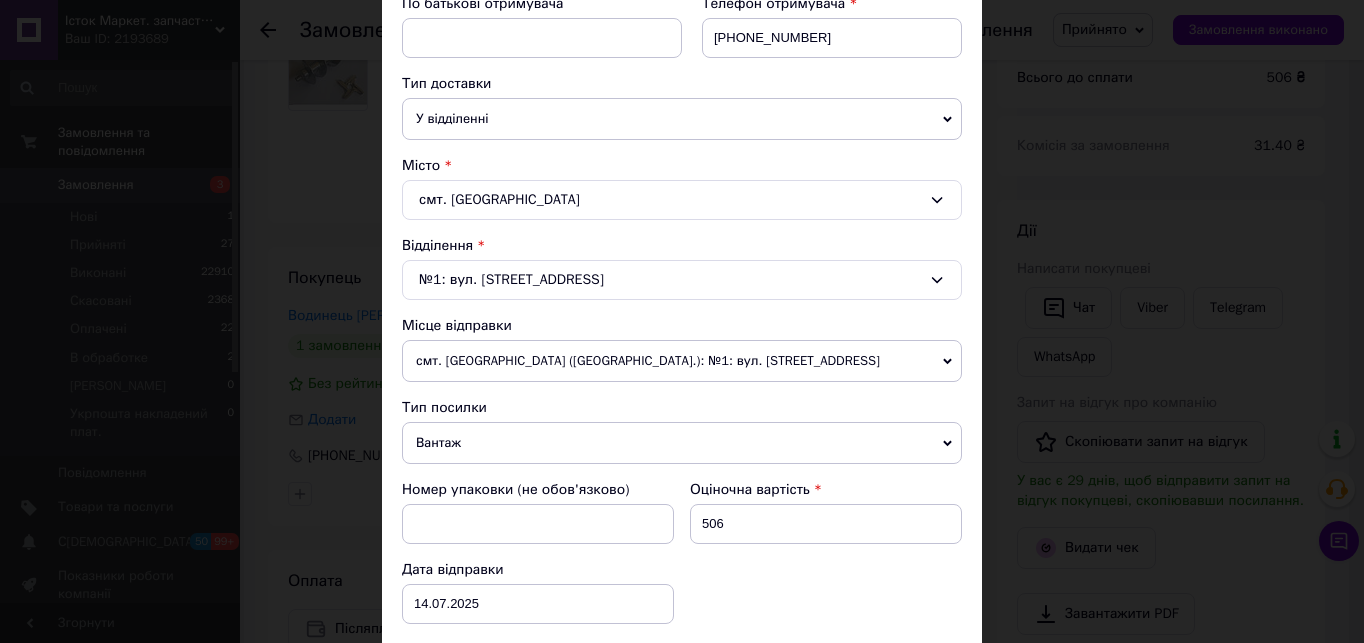 scroll, scrollTop: 400, scrollLeft: 0, axis: vertical 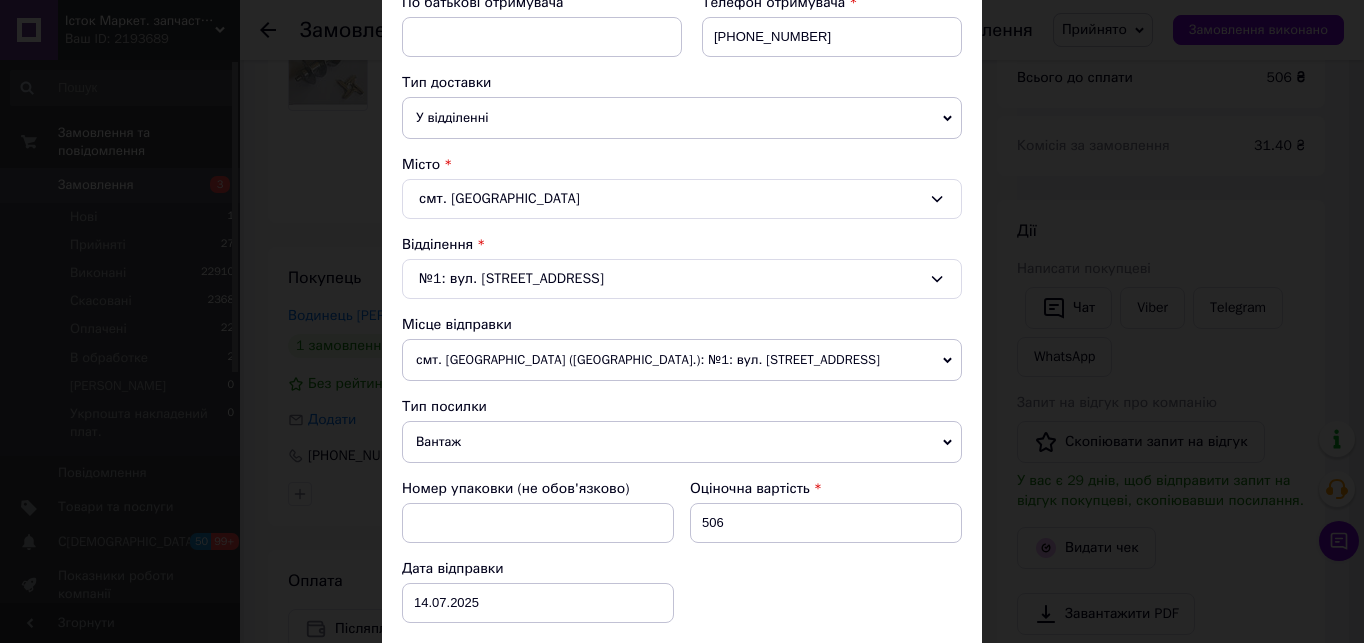 click 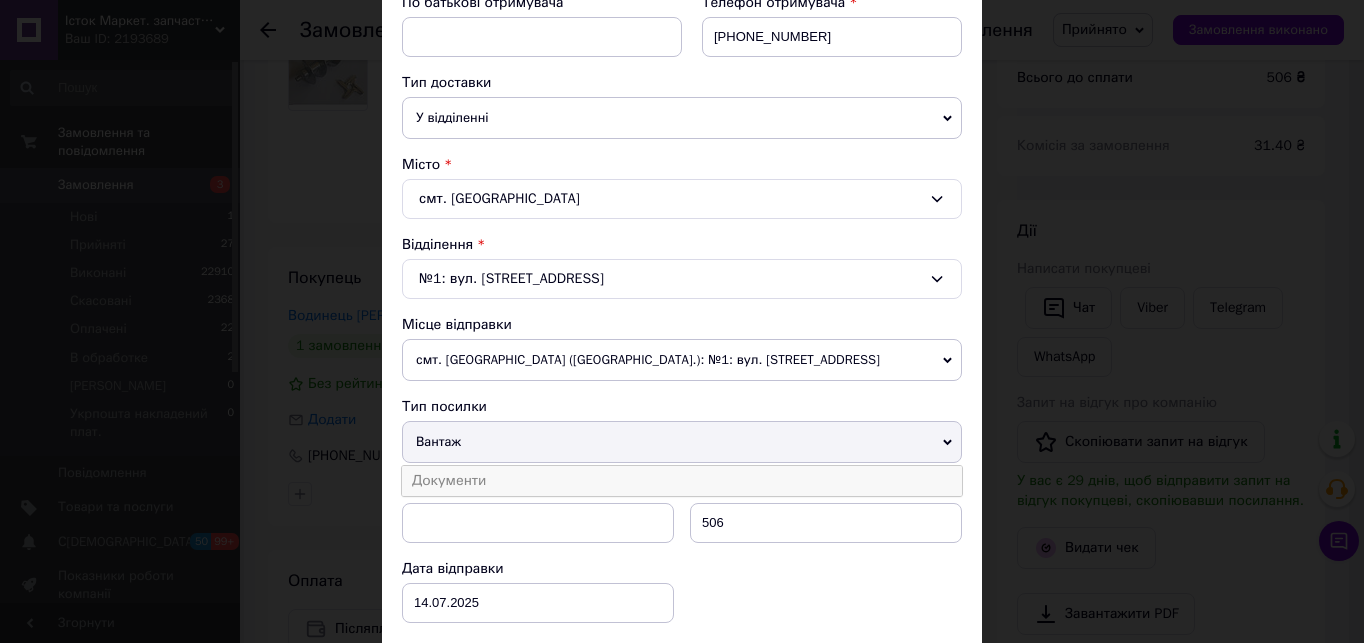 click on "Документи" at bounding box center [682, 481] 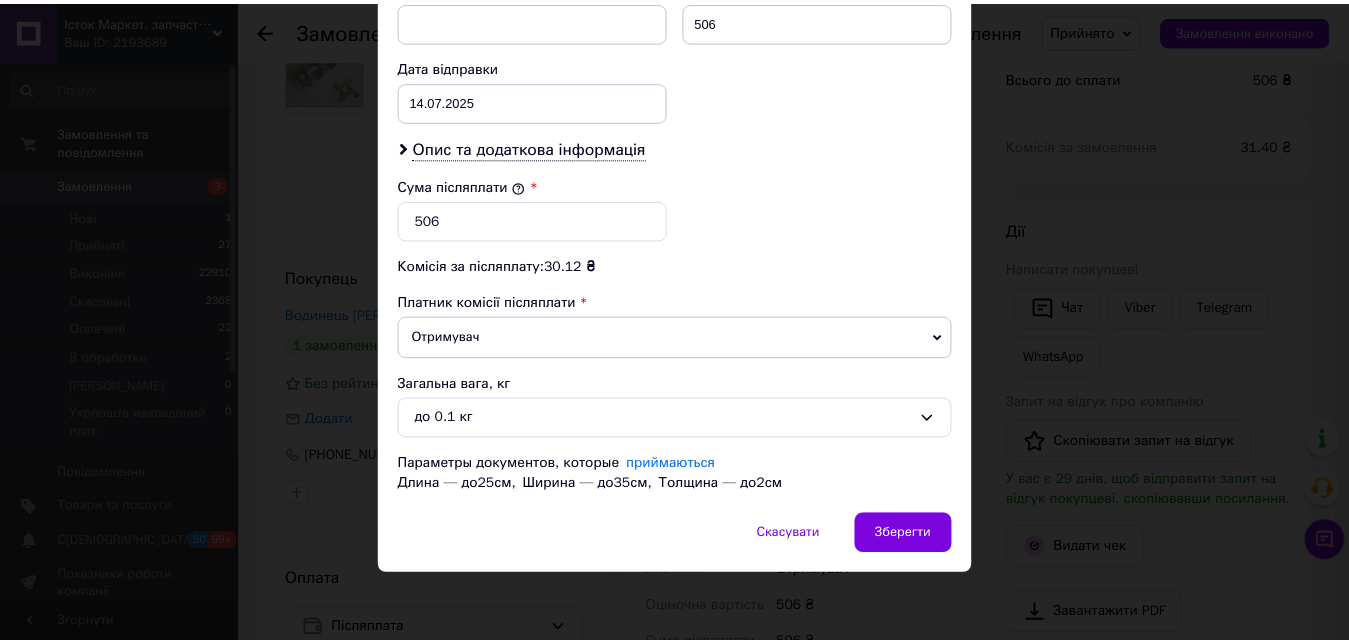scroll, scrollTop: 903, scrollLeft: 0, axis: vertical 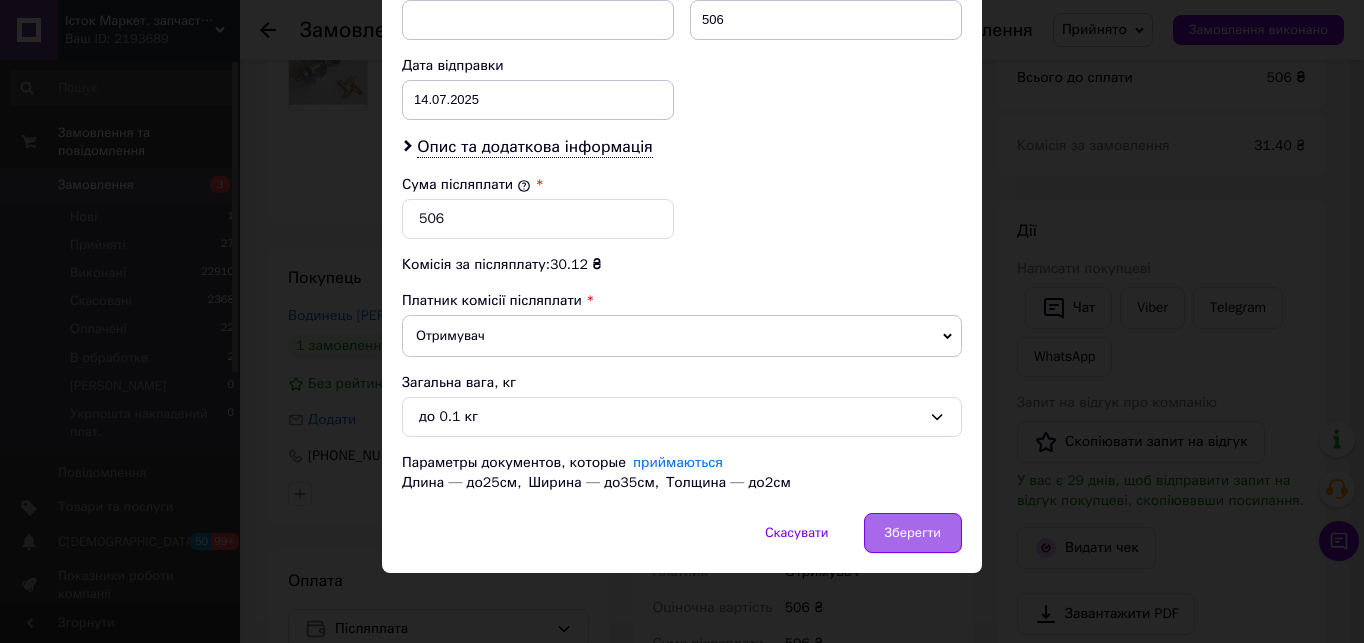 click on "Зберегти" at bounding box center [913, 533] 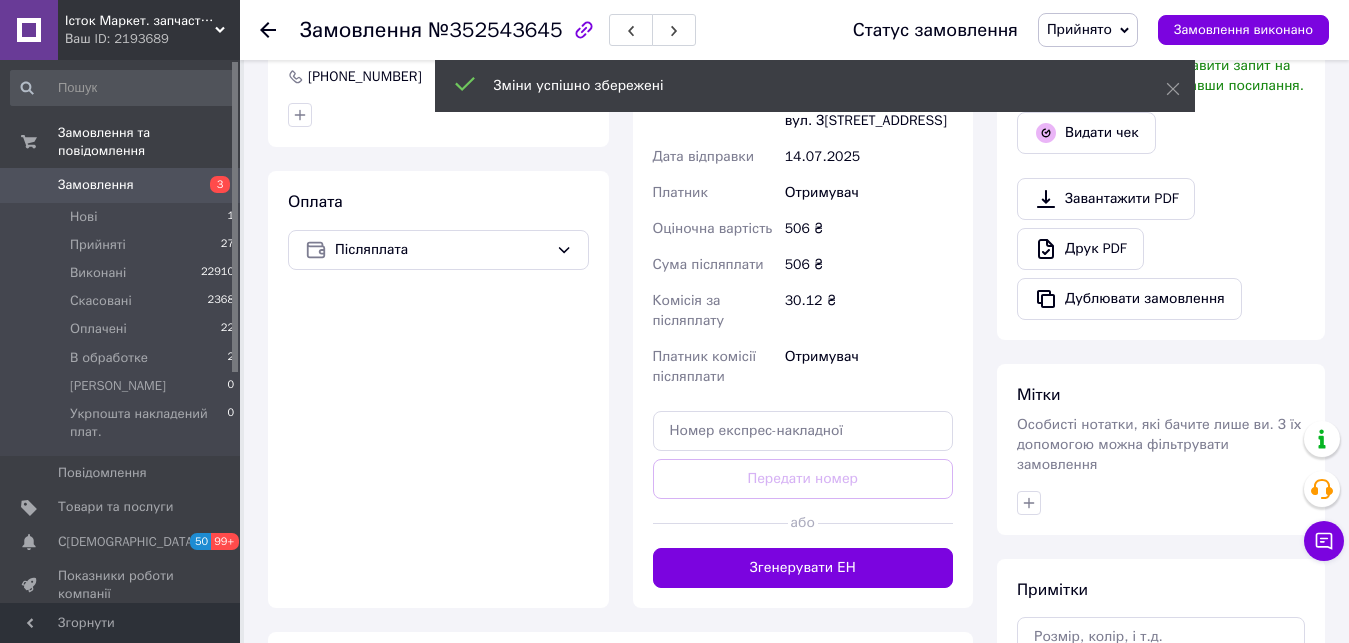 scroll, scrollTop: 600, scrollLeft: 0, axis: vertical 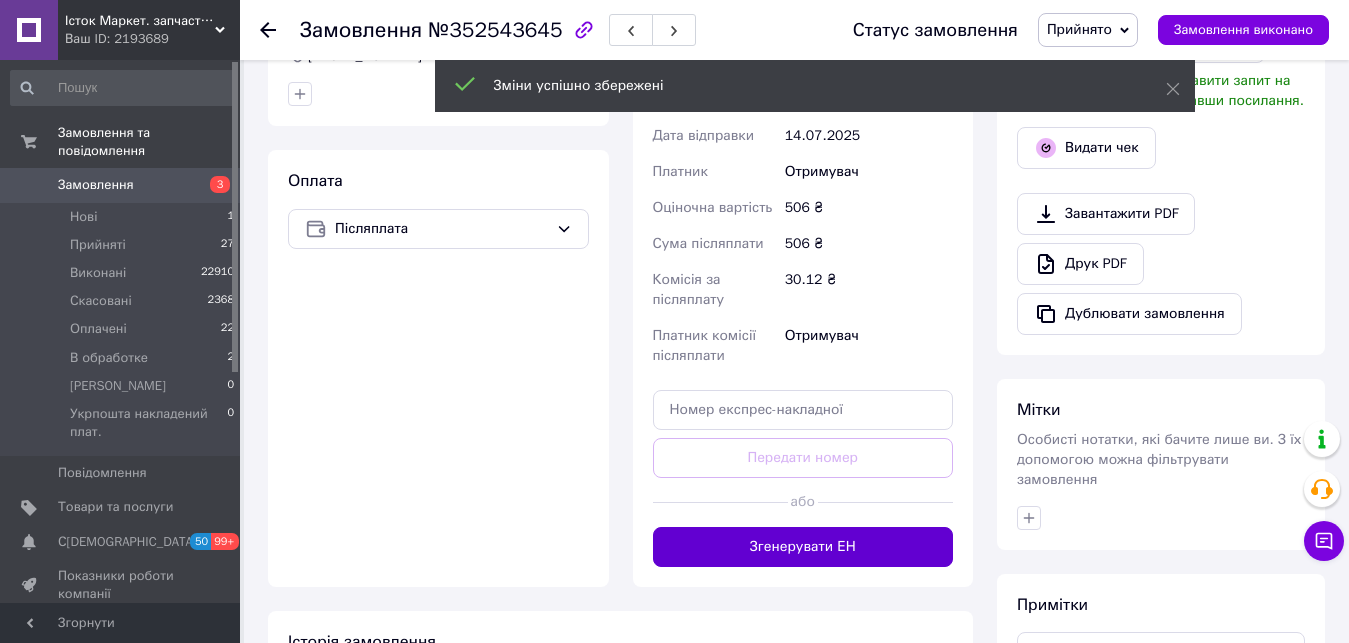 click on "Згенерувати ЕН" at bounding box center [803, 547] 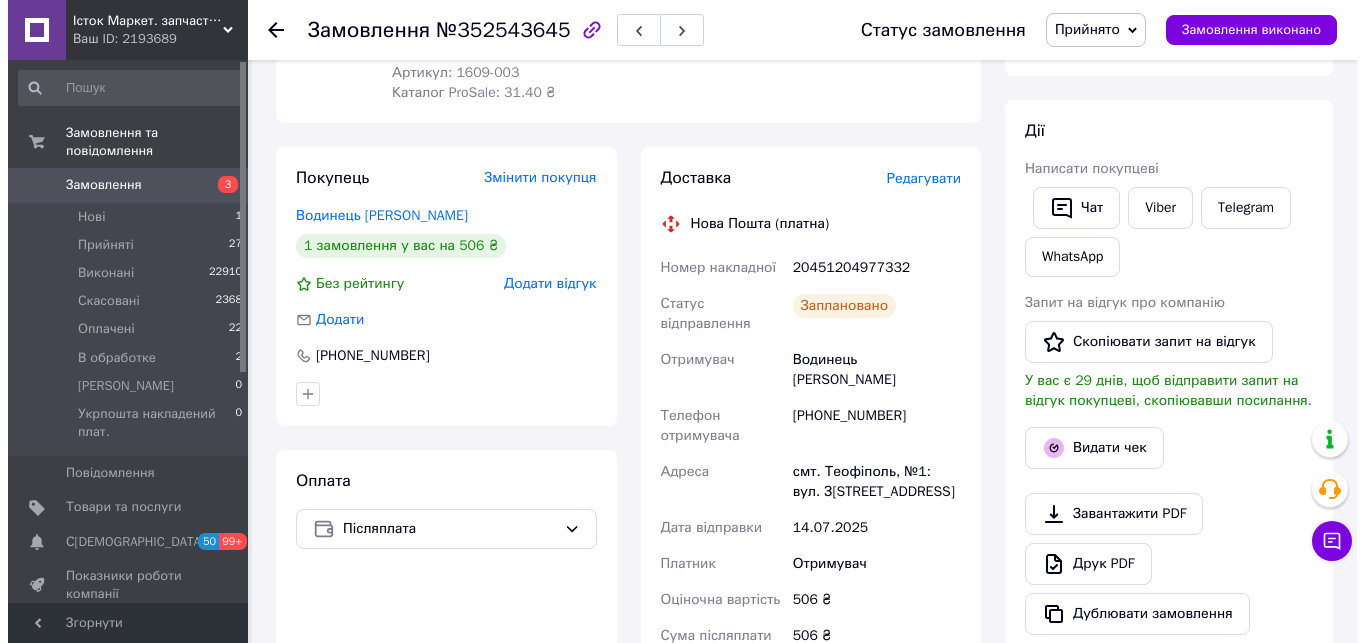 scroll, scrollTop: 0, scrollLeft: 0, axis: both 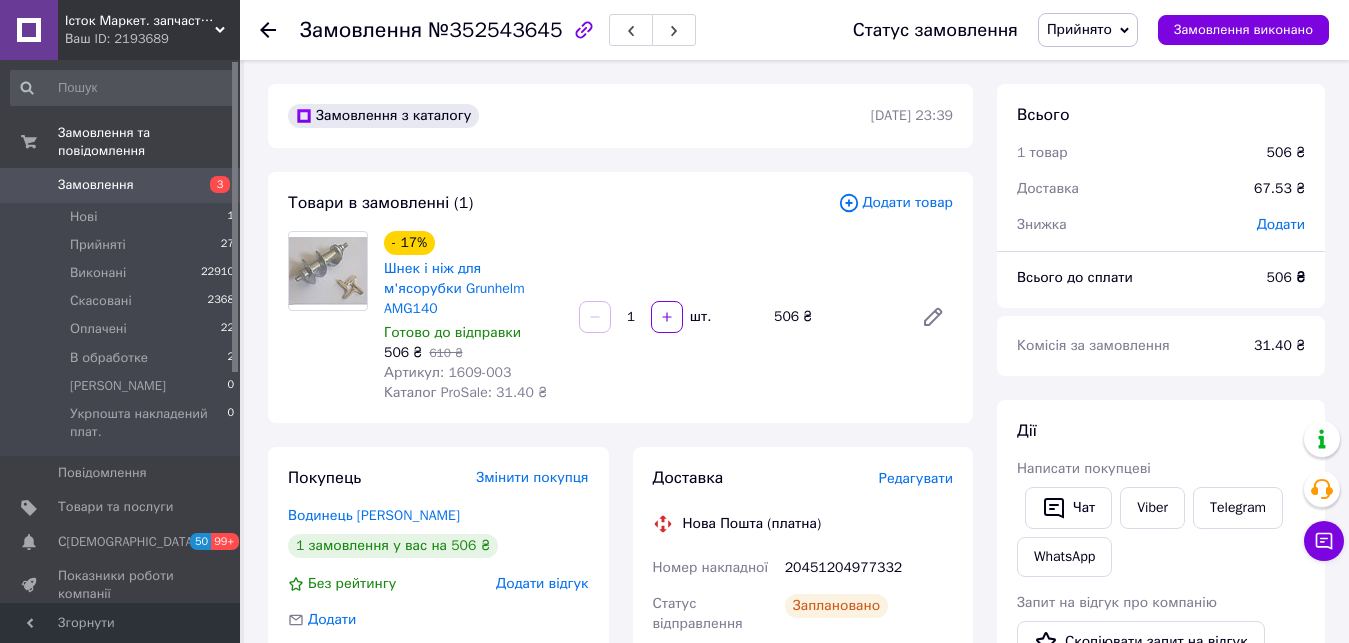 click 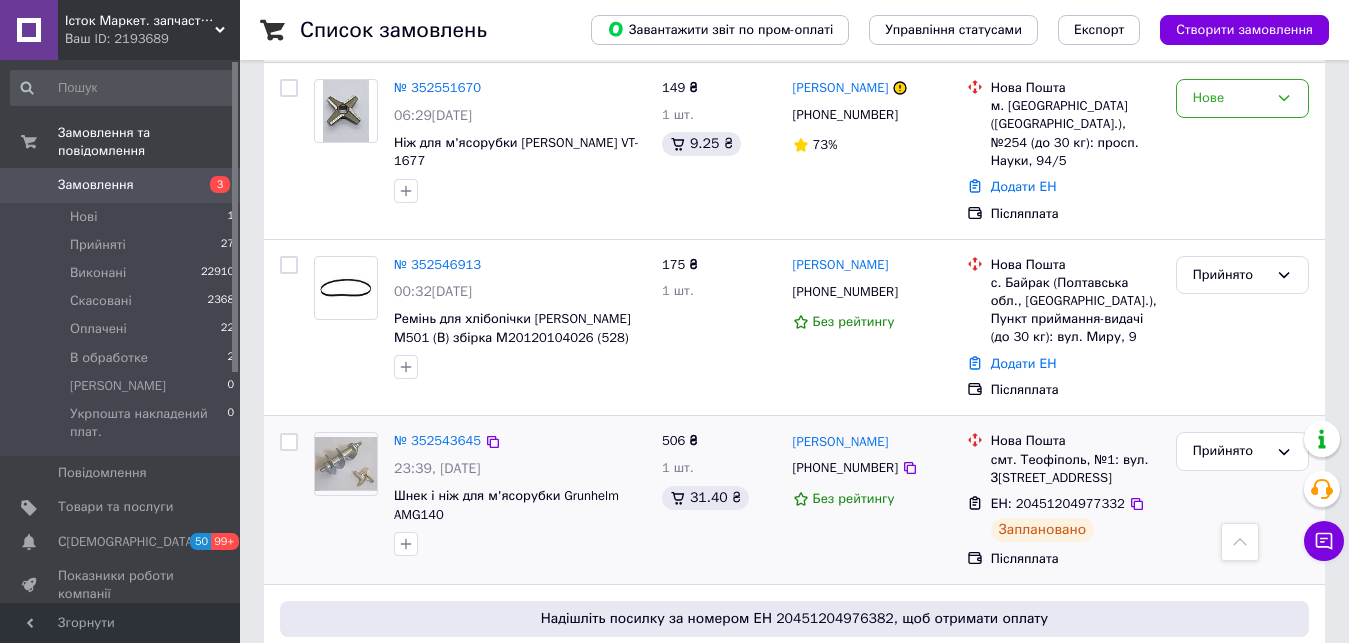 scroll, scrollTop: 500, scrollLeft: 0, axis: vertical 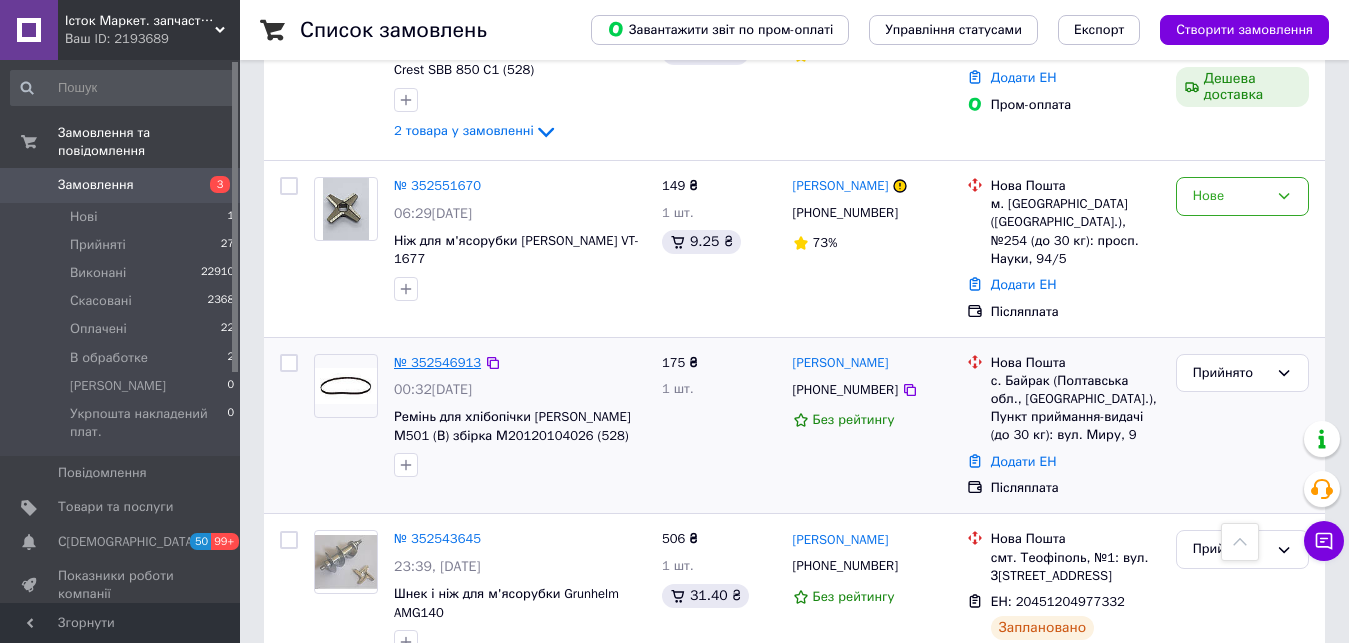 click on "№ 352546913" at bounding box center [437, 362] 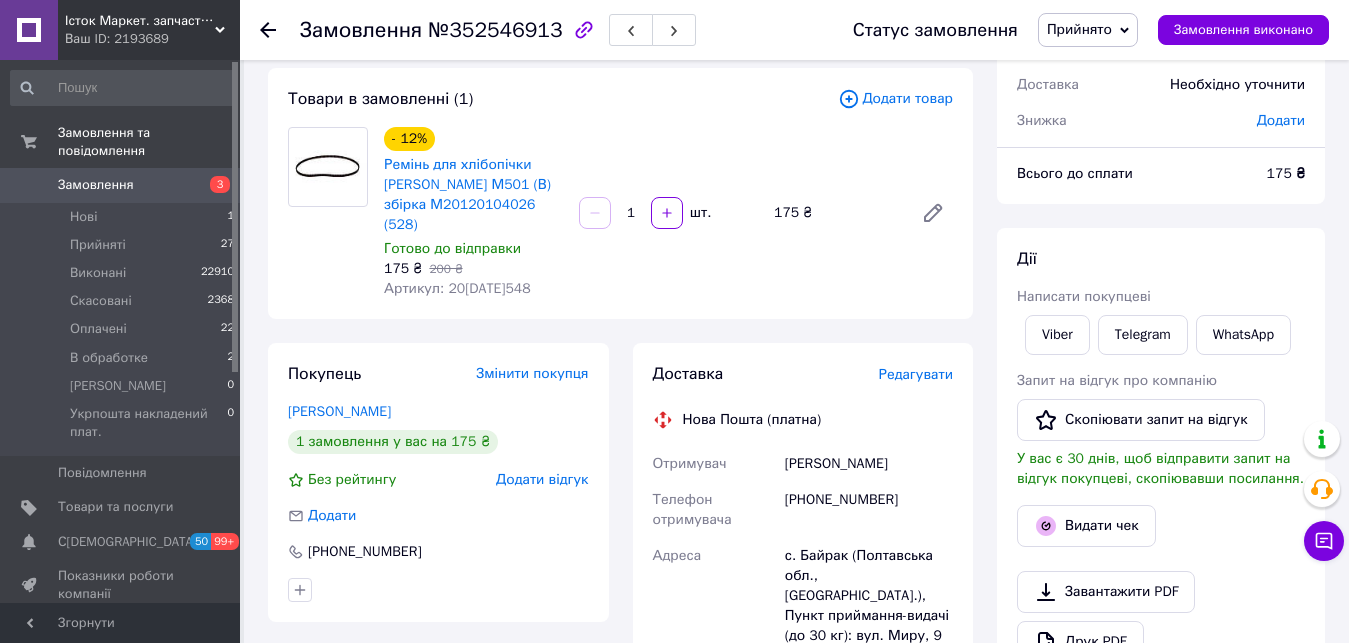 scroll, scrollTop: 100, scrollLeft: 0, axis: vertical 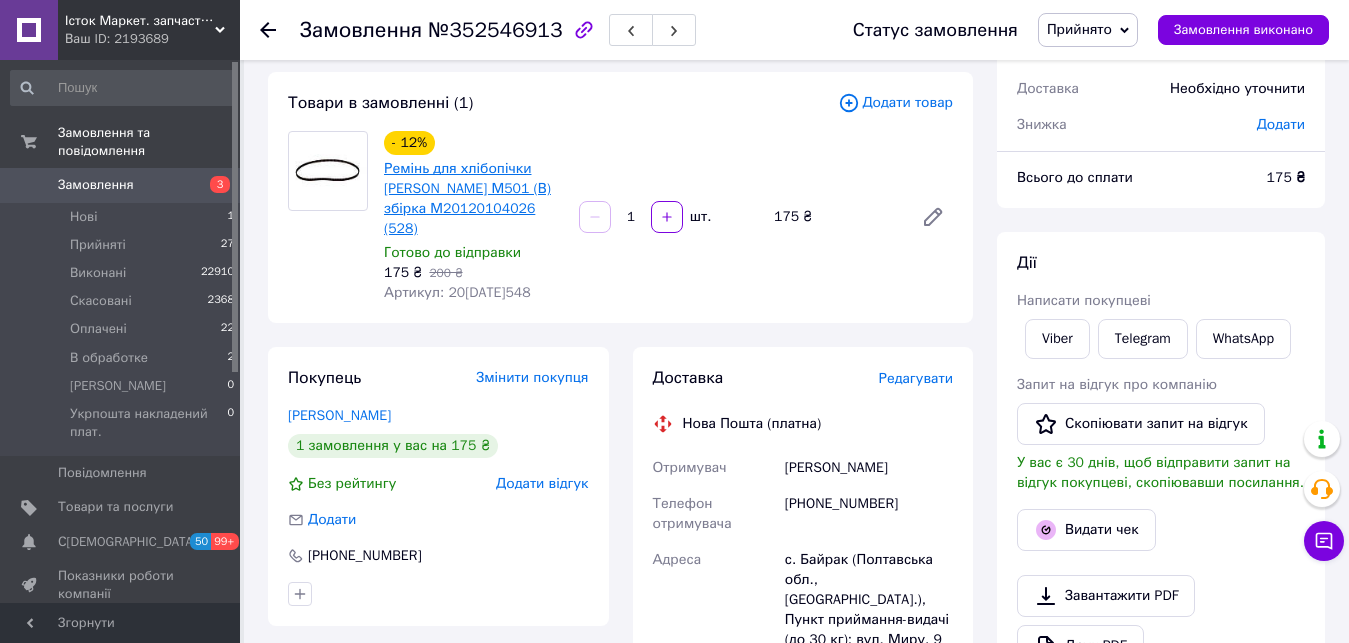 click on "Ремінь для хлібопічки [PERSON_NAME] М501 (В) збірка М20120104026 (528)" at bounding box center (467, 198) 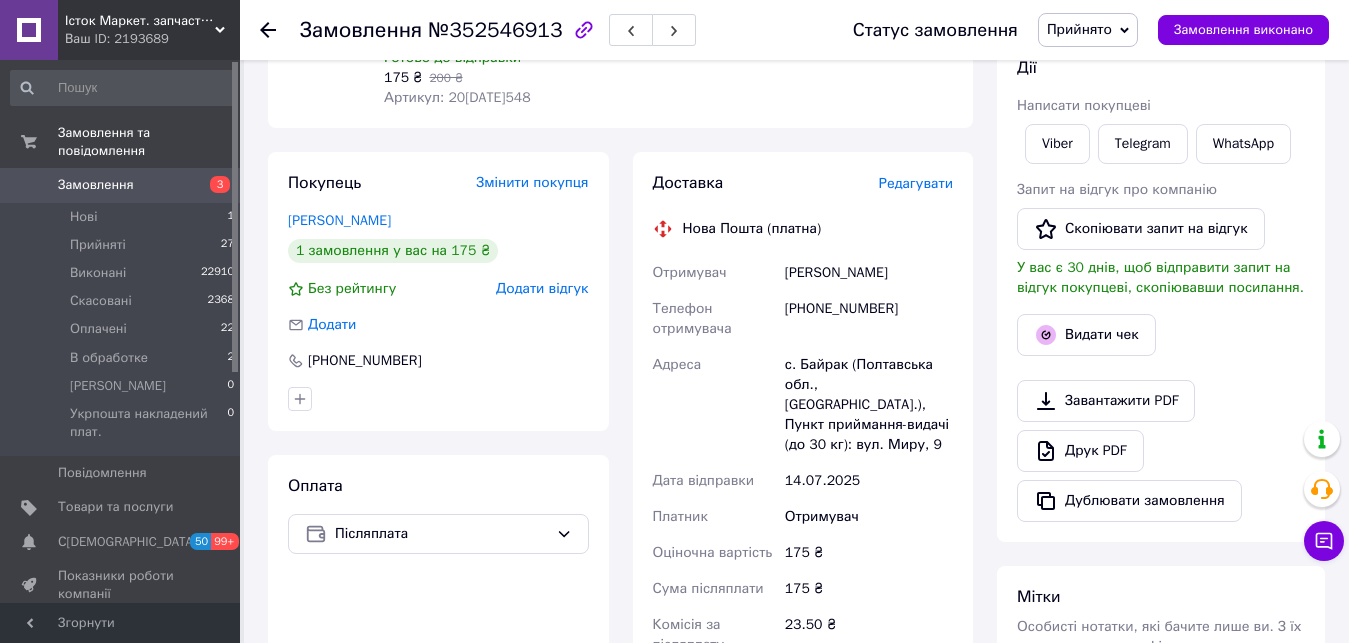 scroll, scrollTop: 300, scrollLeft: 0, axis: vertical 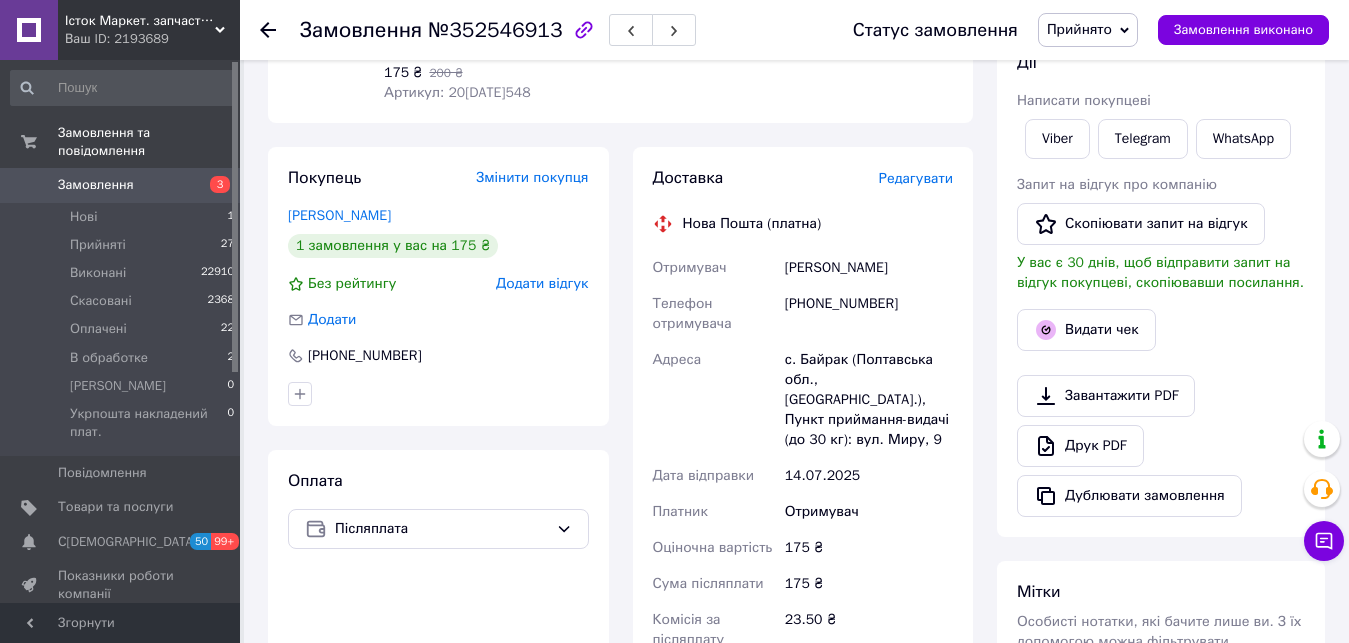 click 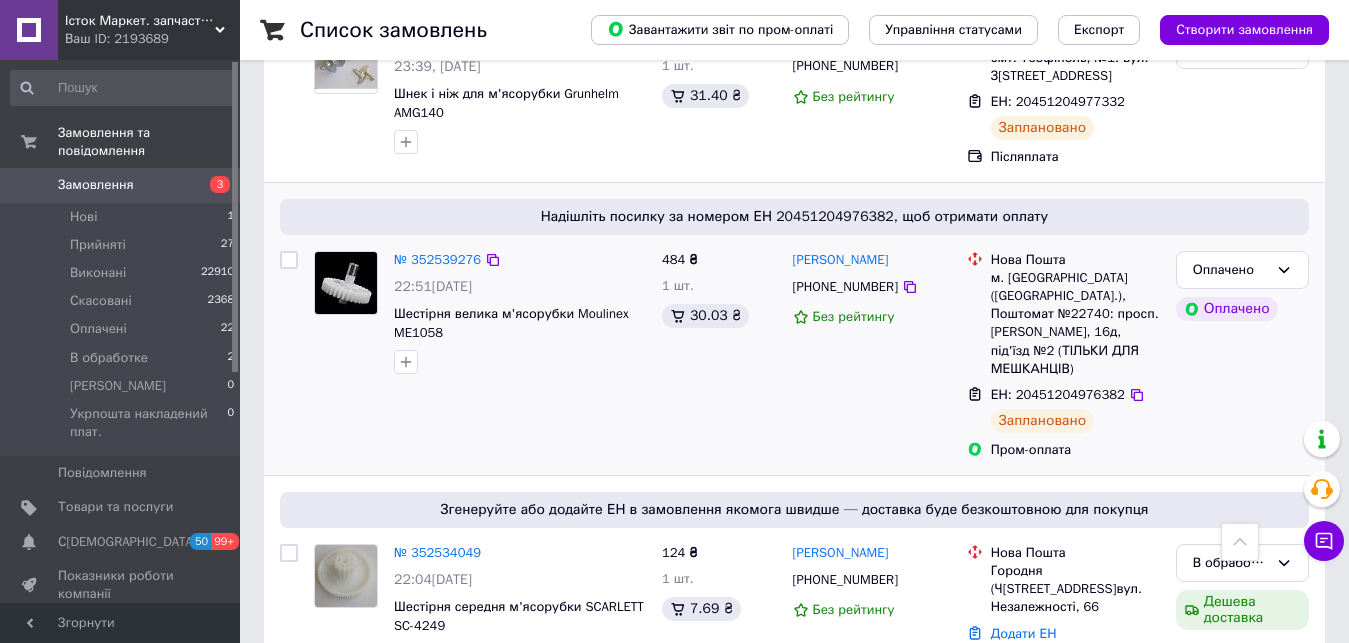 scroll, scrollTop: 1300, scrollLeft: 0, axis: vertical 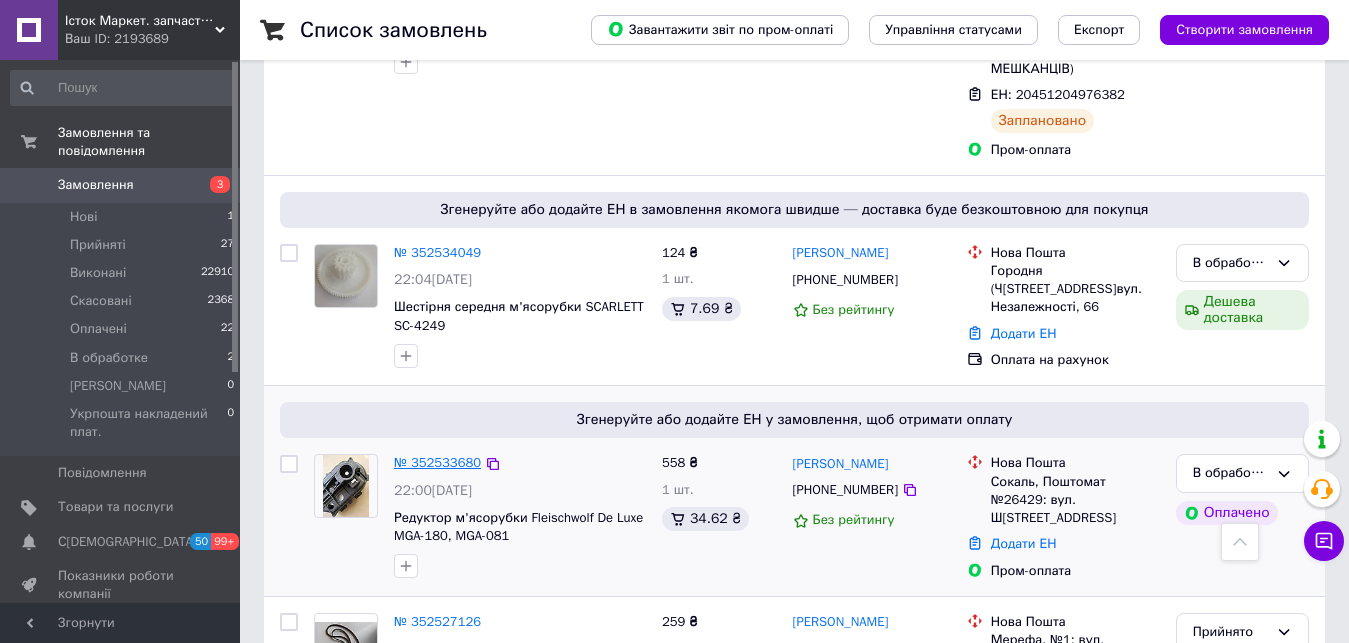 click on "№ 352533680" at bounding box center (437, 462) 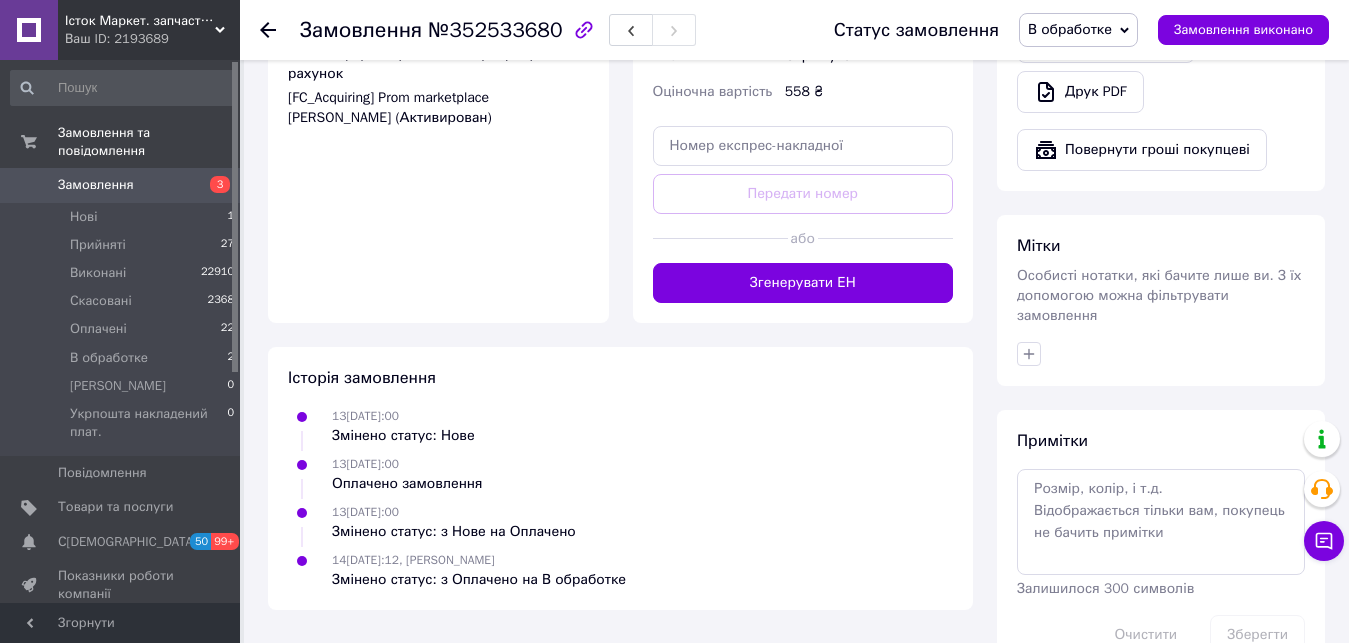 scroll, scrollTop: 884, scrollLeft: 0, axis: vertical 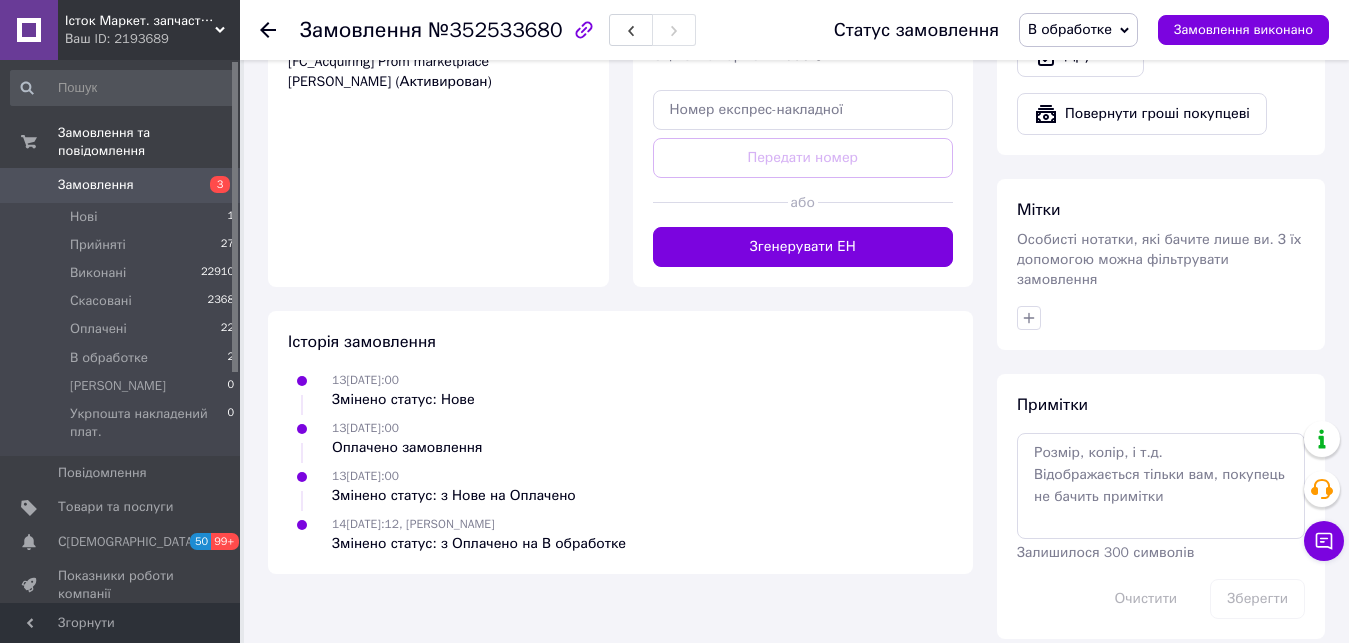 click 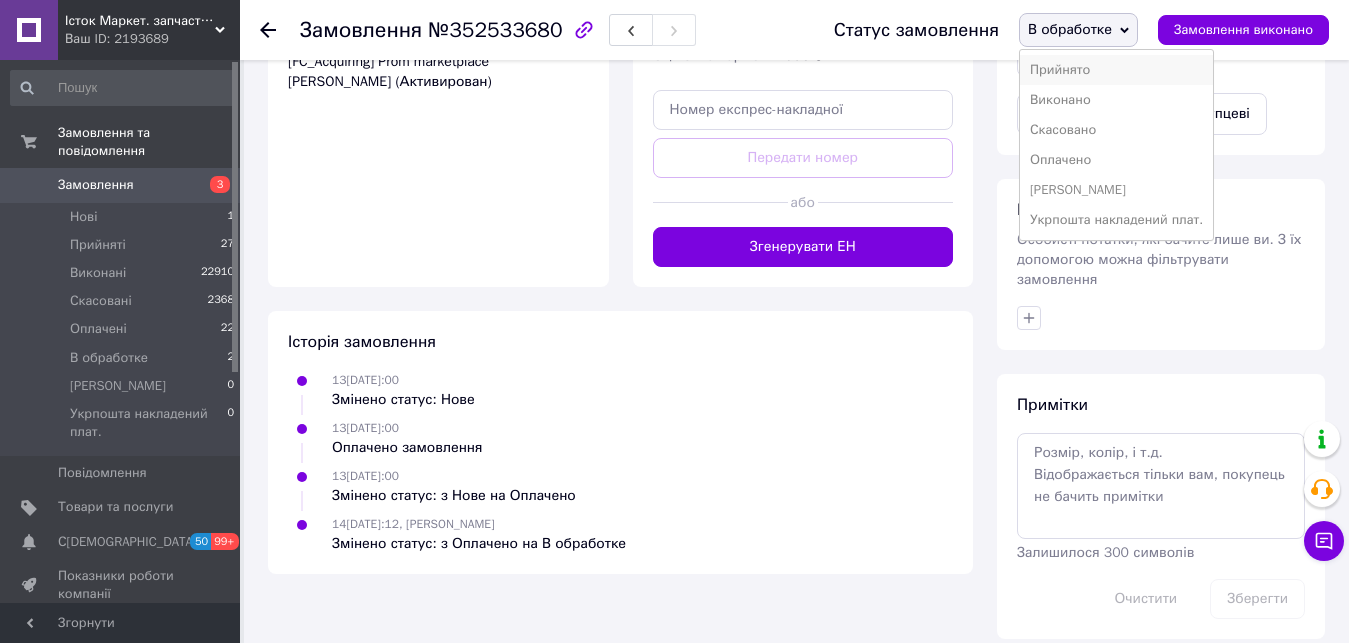 click on "Прийнято" at bounding box center [1116, 70] 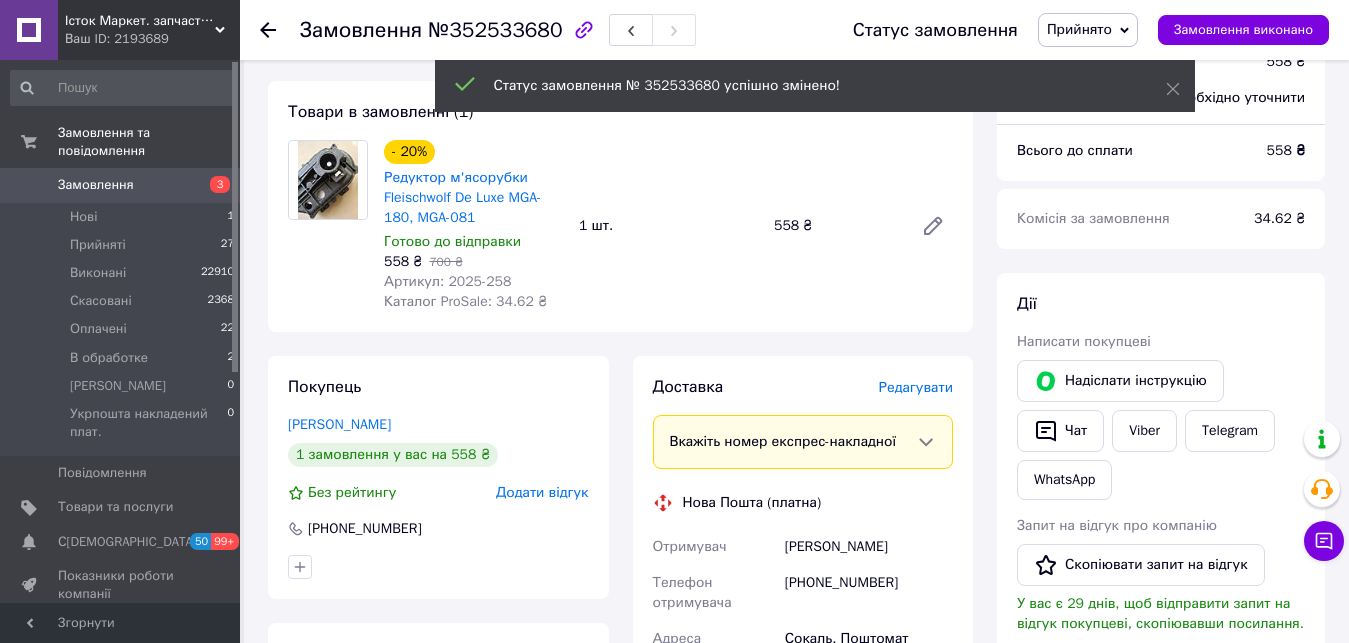 scroll, scrollTop: 0, scrollLeft: 0, axis: both 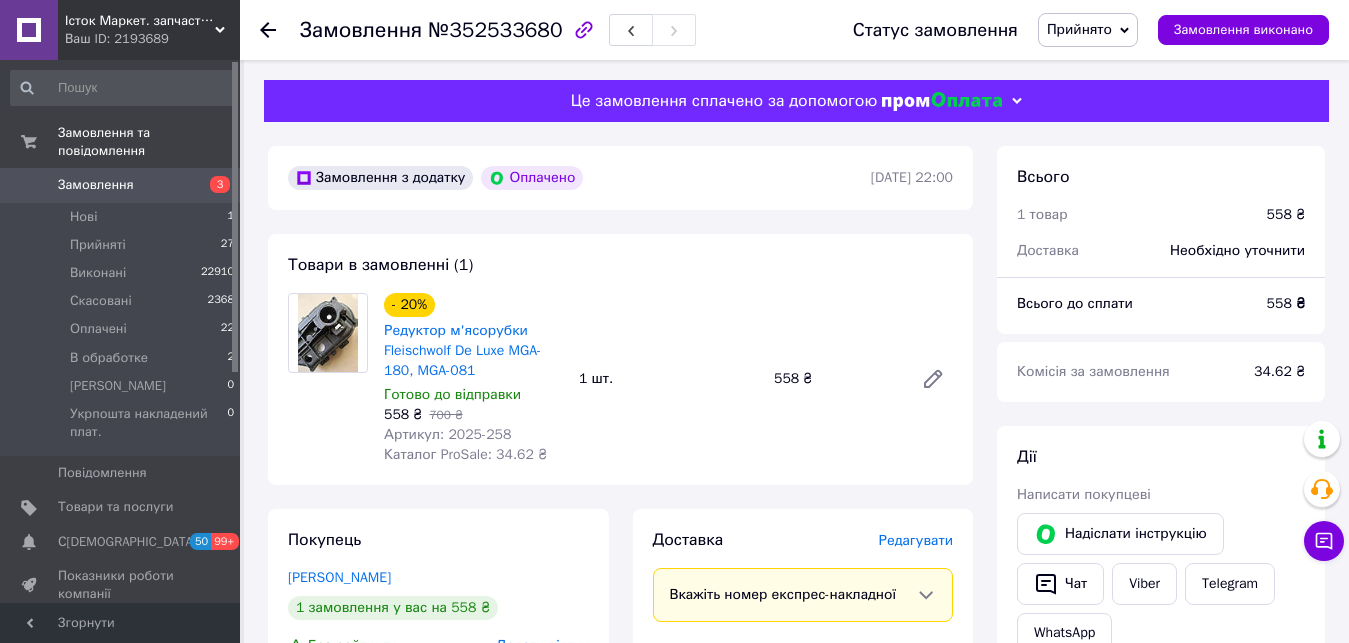 click on "Прийнято" at bounding box center [1088, 30] 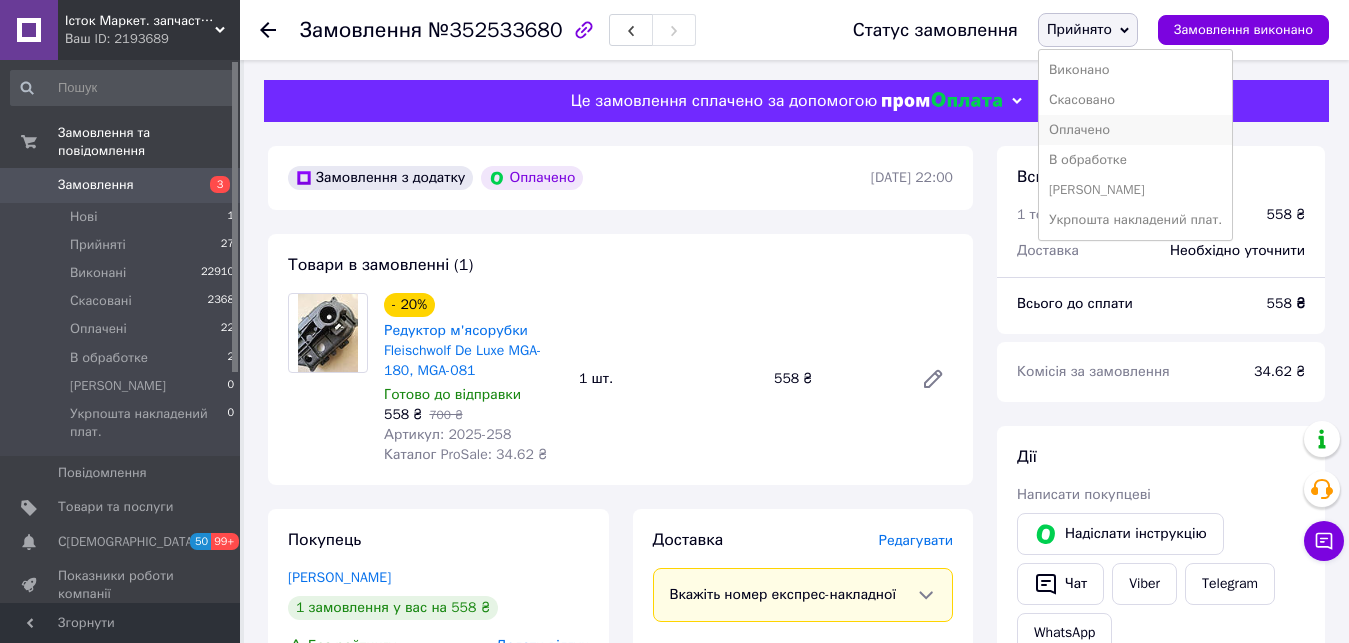 click on "Оплачено" at bounding box center (1135, 130) 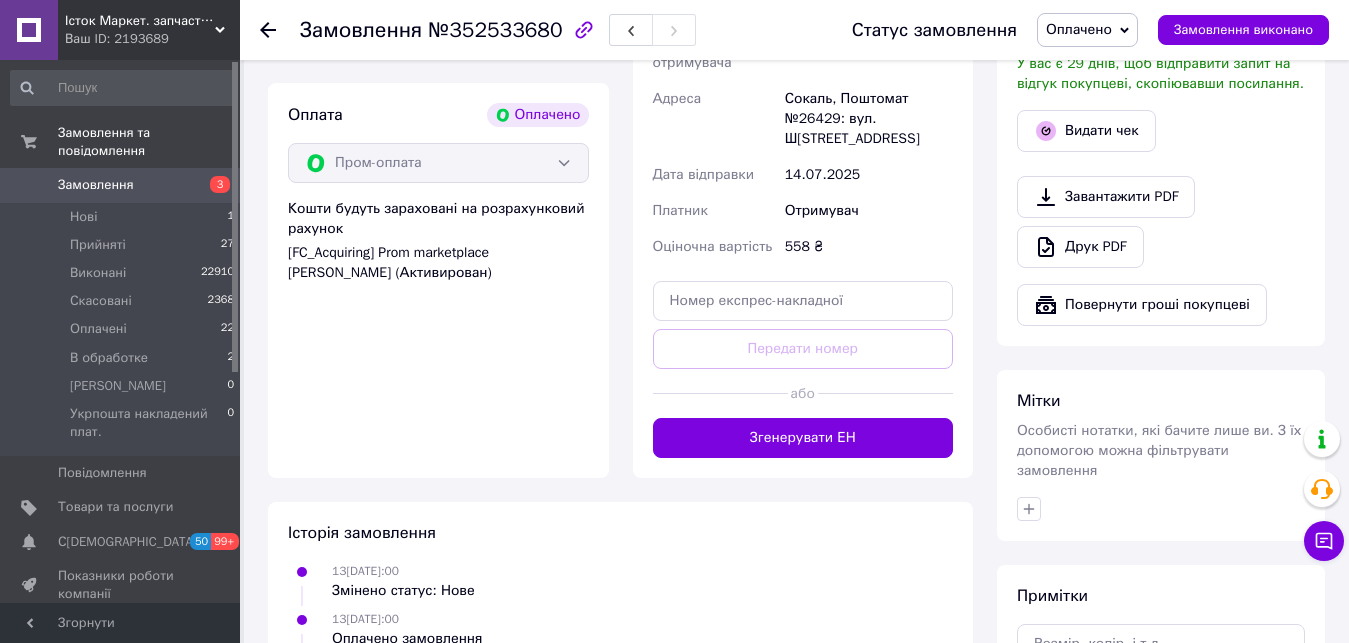 scroll, scrollTop: 700, scrollLeft: 0, axis: vertical 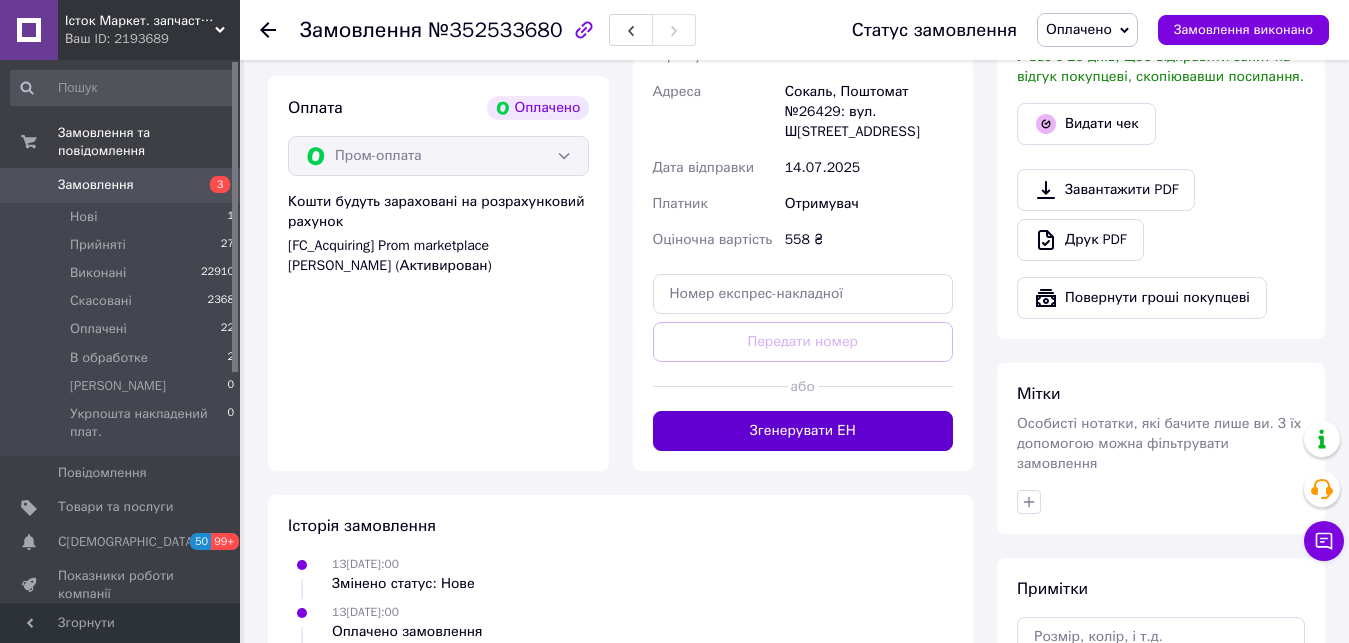 click on "Згенерувати ЕН" at bounding box center [803, 431] 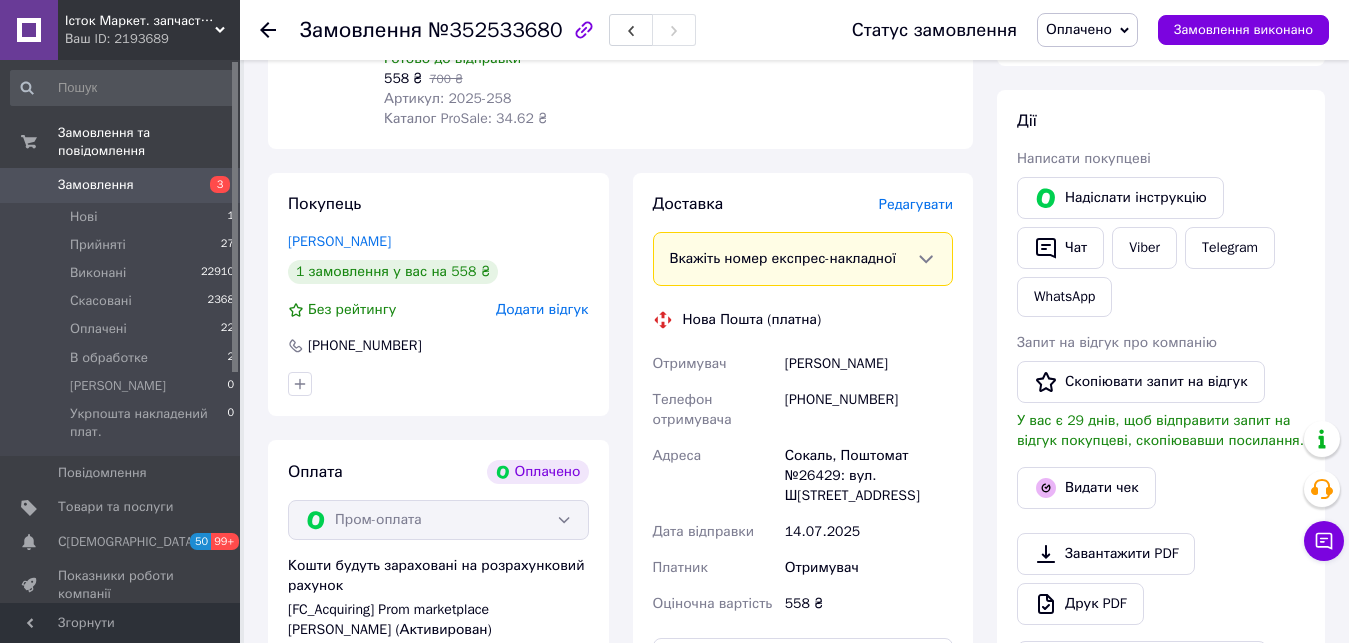 scroll, scrollTop: 300, scrollLeft: 0, axis: vertical 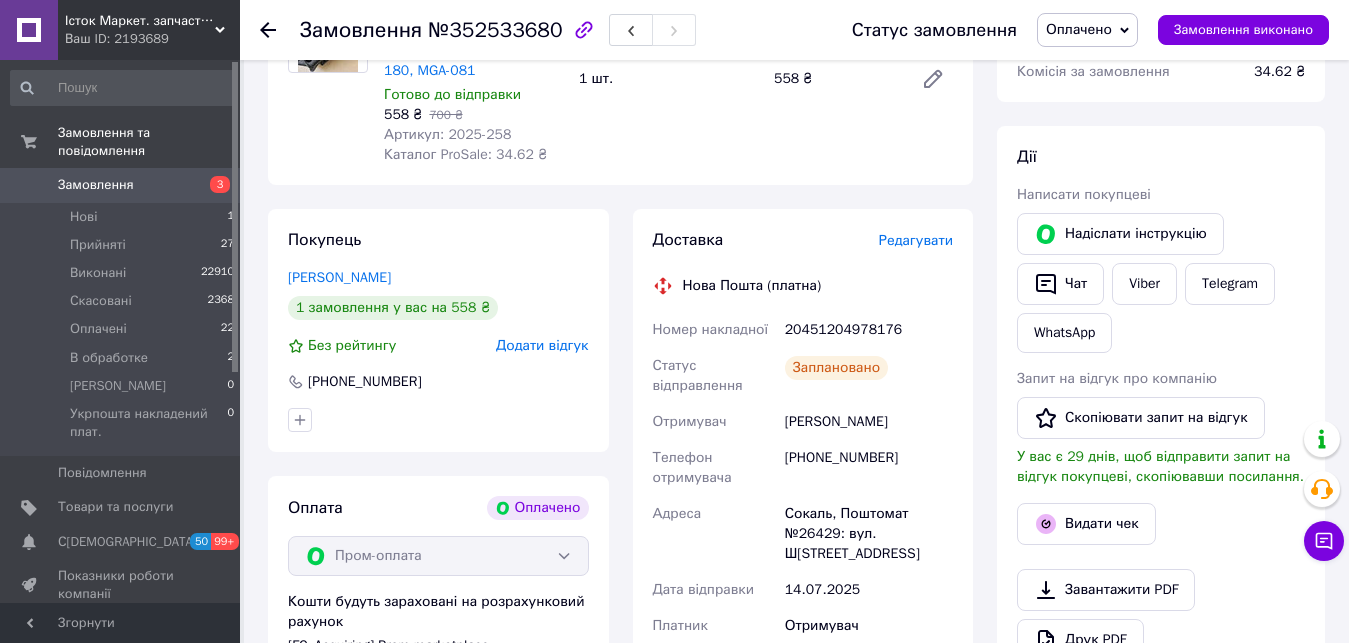 click 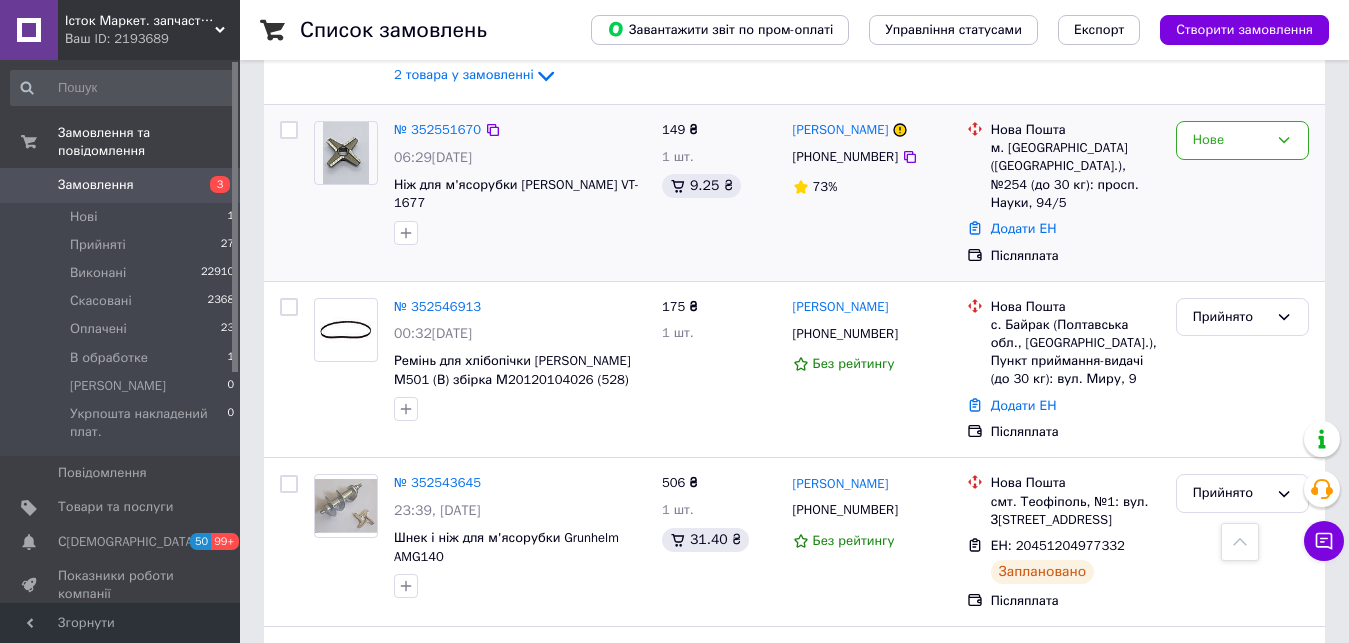 scroll, scrollTop: 700, scrollLeft: 0, axis: vertical 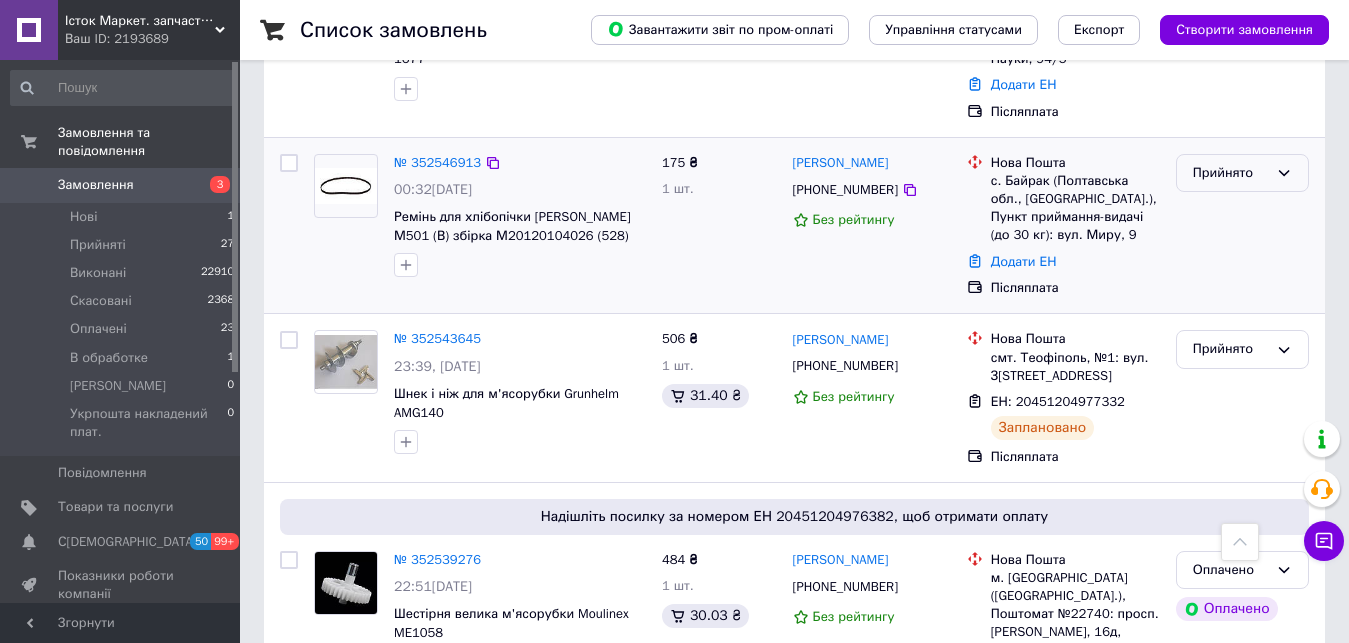 click 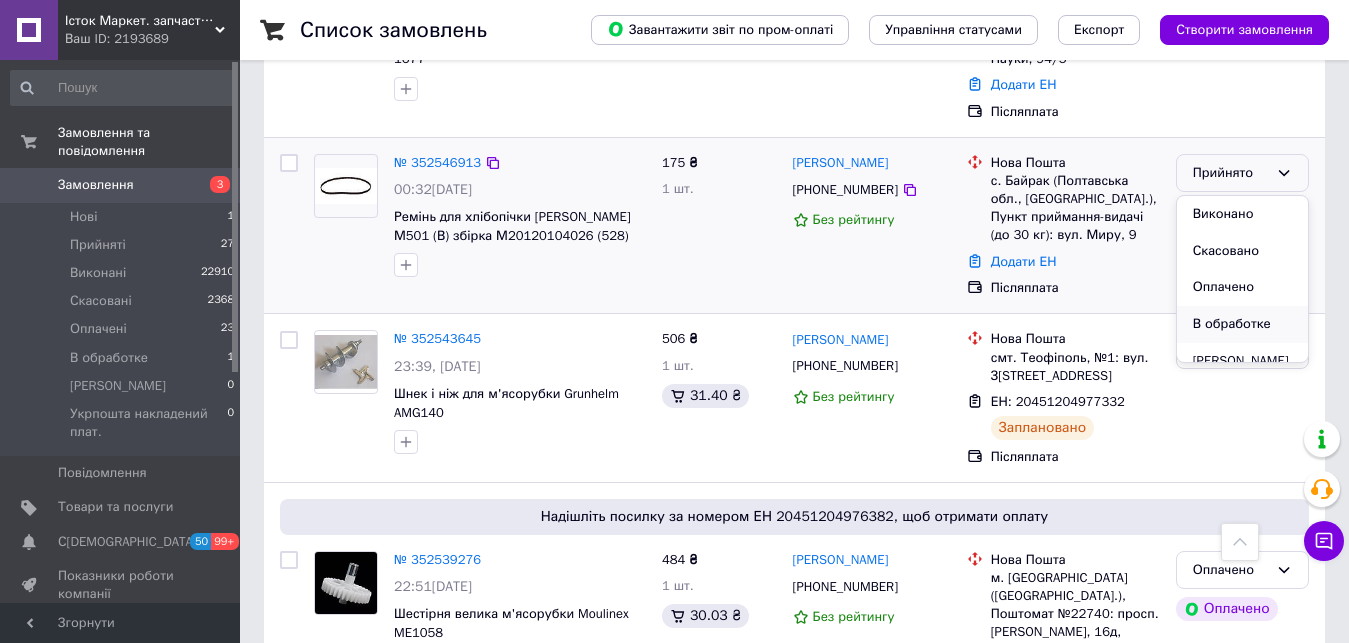 click on "В обработке" at bounding box center [1242, 324] 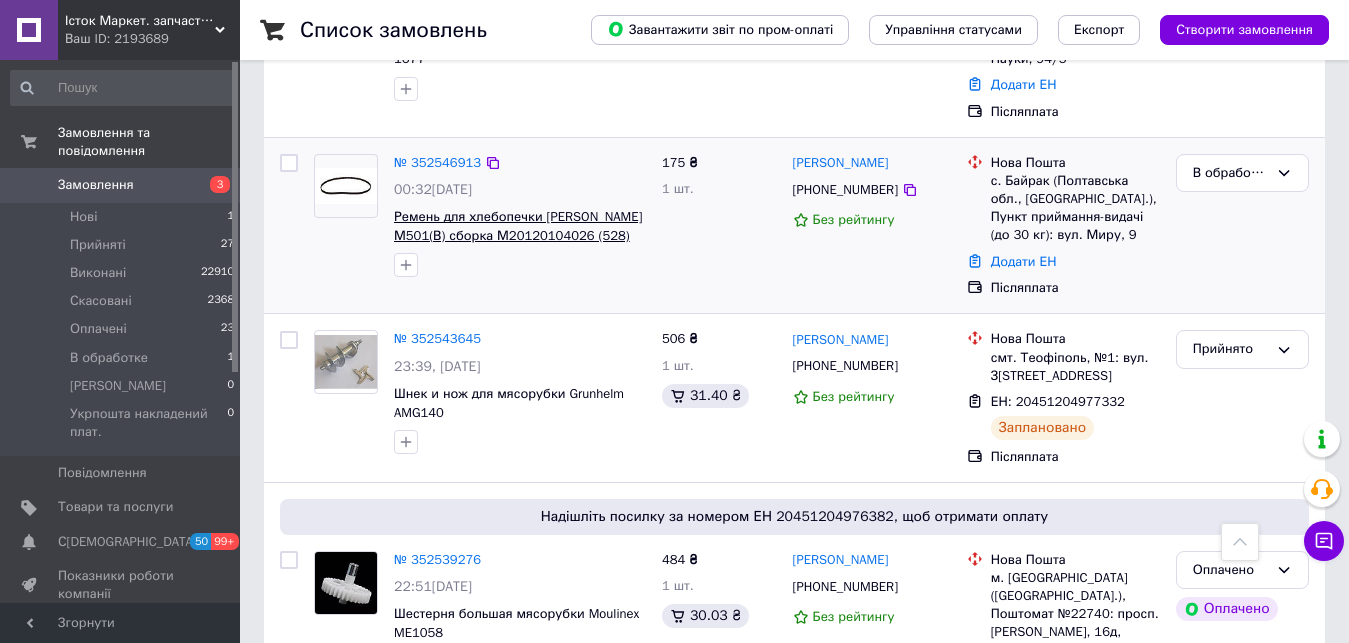 click on "Ремень для хлебопечки  [PERSON_NAME] М501(В) сборка М20120104026 (528)" at bounding box center [518, 226] 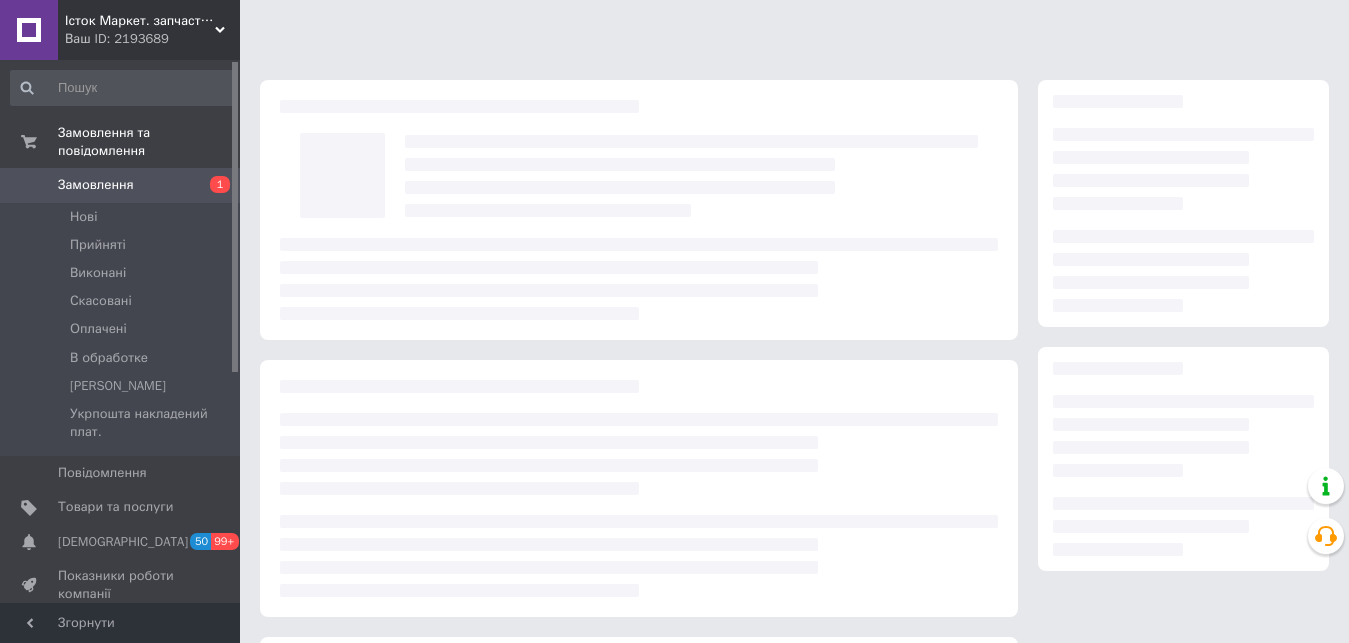 scroll, scrollTop: 0, scrollLeft: 0, axis: both 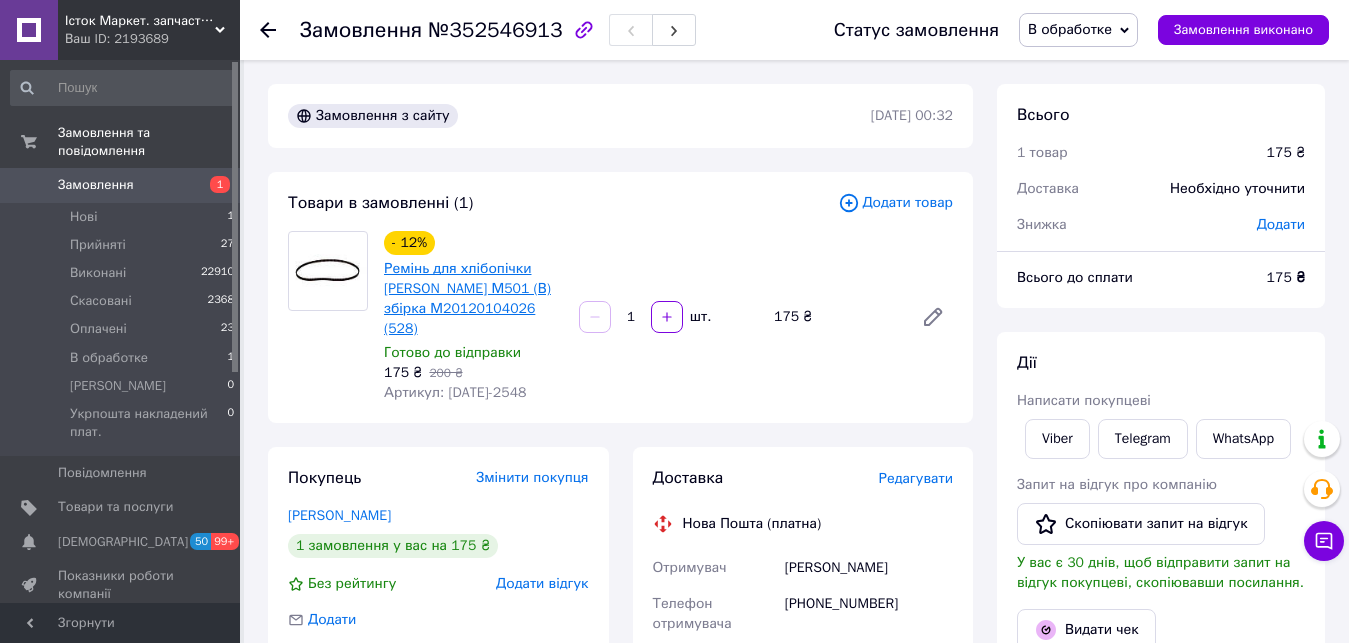 click on "Ремінь для хлібопічки Monika М501 (В) збірка М20120104026 (528)" at bounding box center [467, 298] 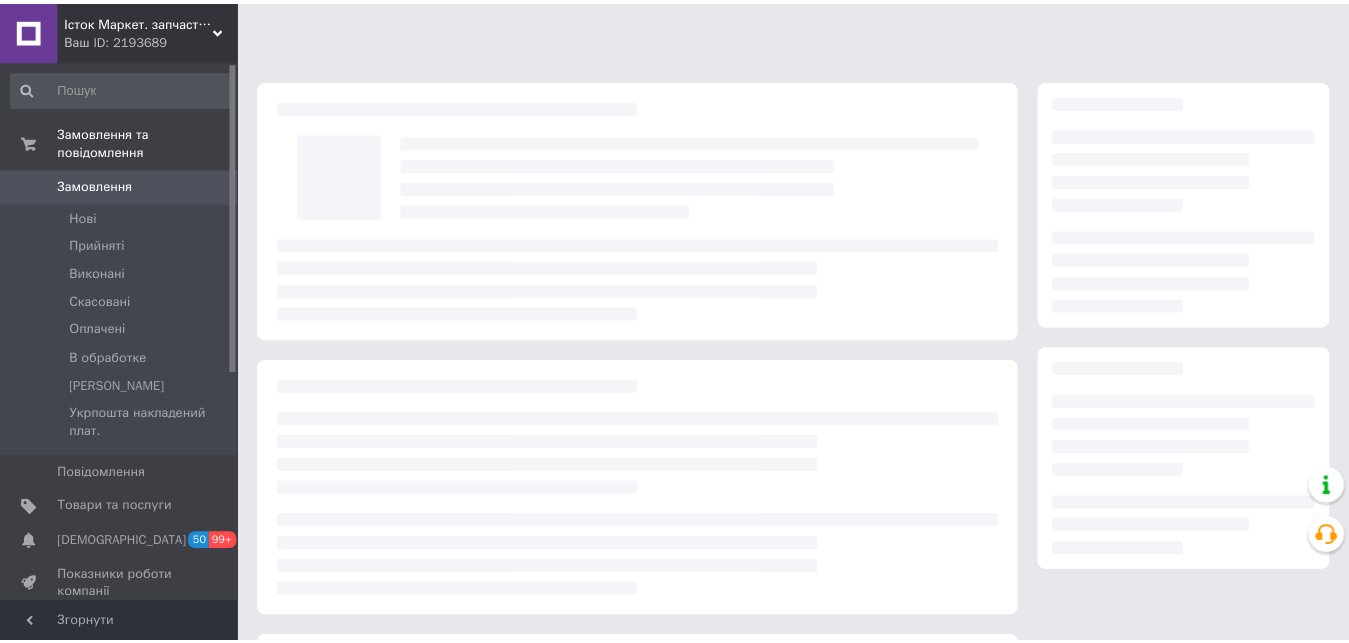 scroll, scrollTop: 0, scrollLeft: 0, axis: both 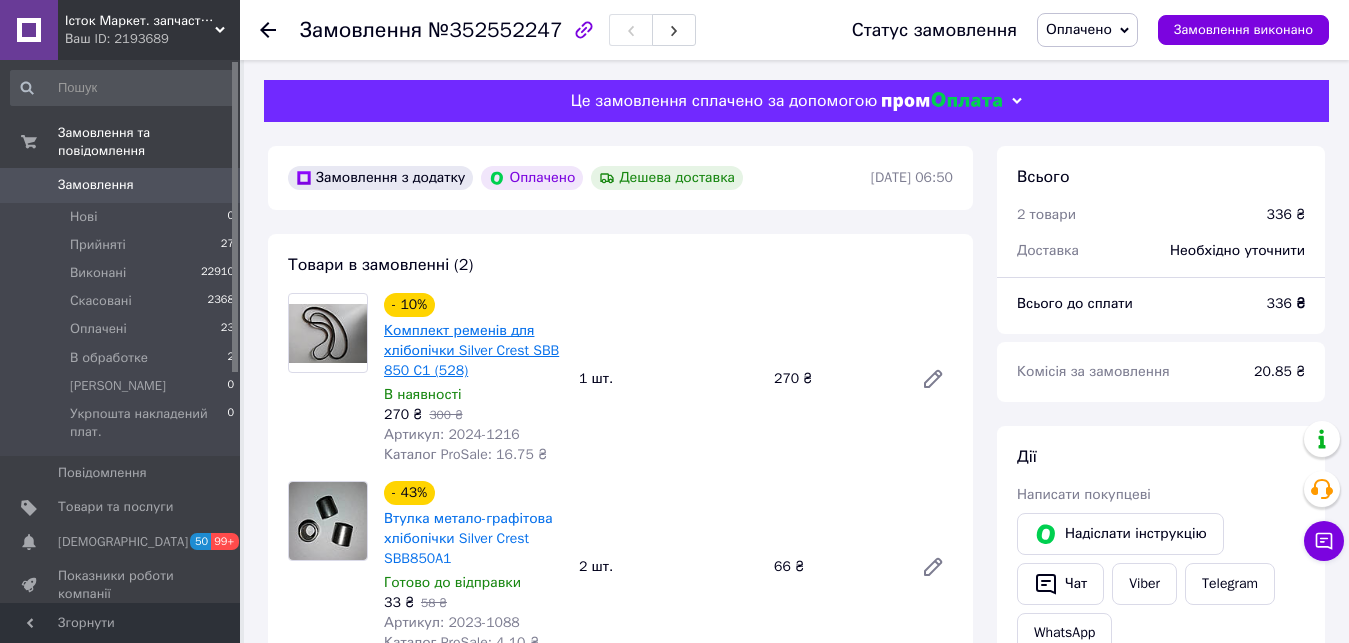 click on "Комплект ременів для хлібопічки Silver Crest SBB 850 C1 (528)" at bounding box center [471, 350] 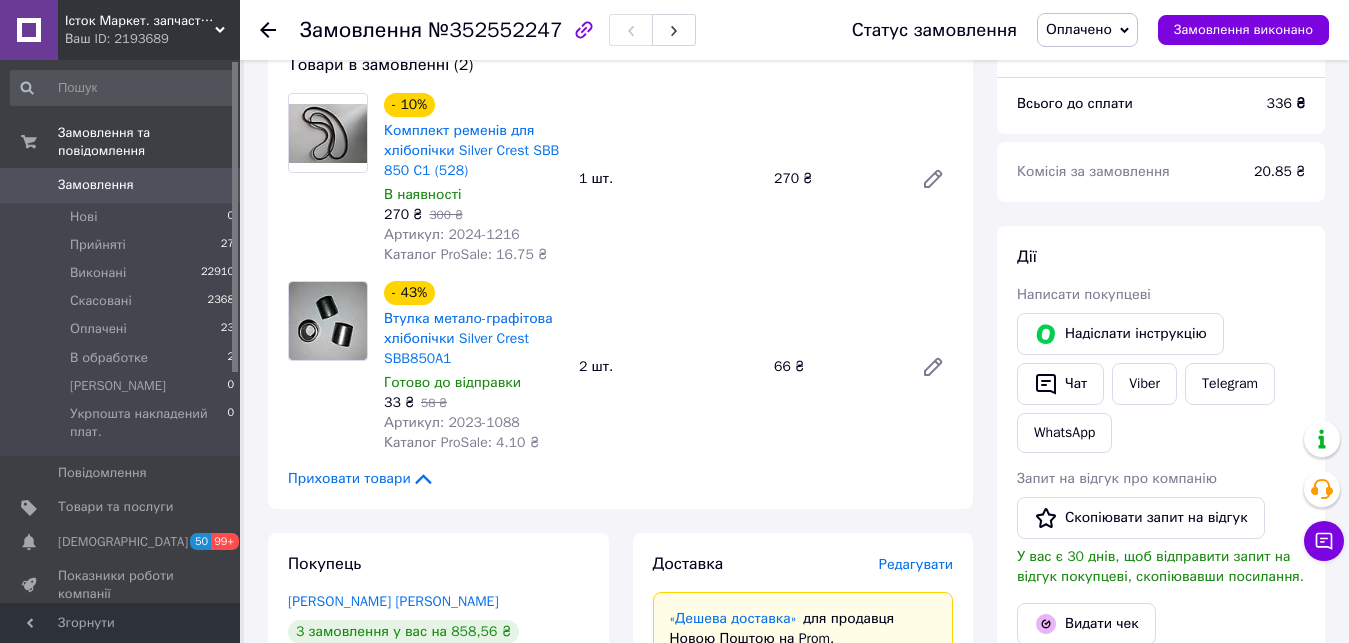 scroll, scrollTop: 100, scrollLeft: 0, axis: vertical 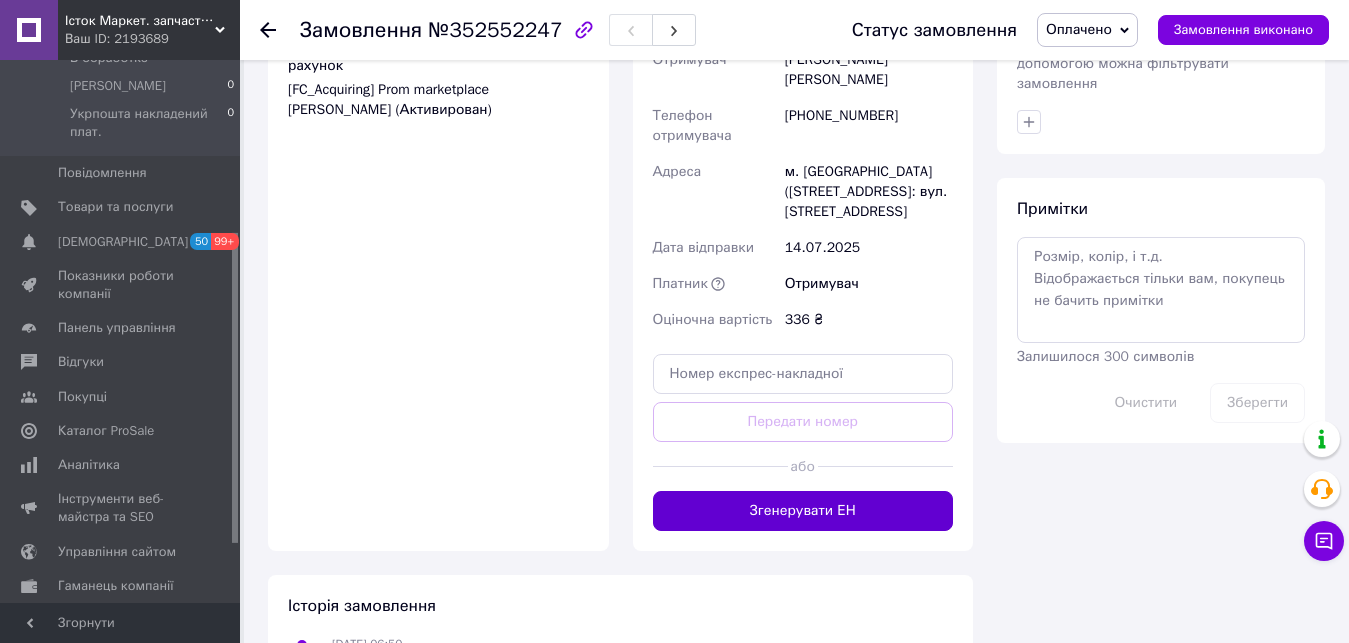 click on "Згенерувати ЕН" at bounding box center [803, 511] 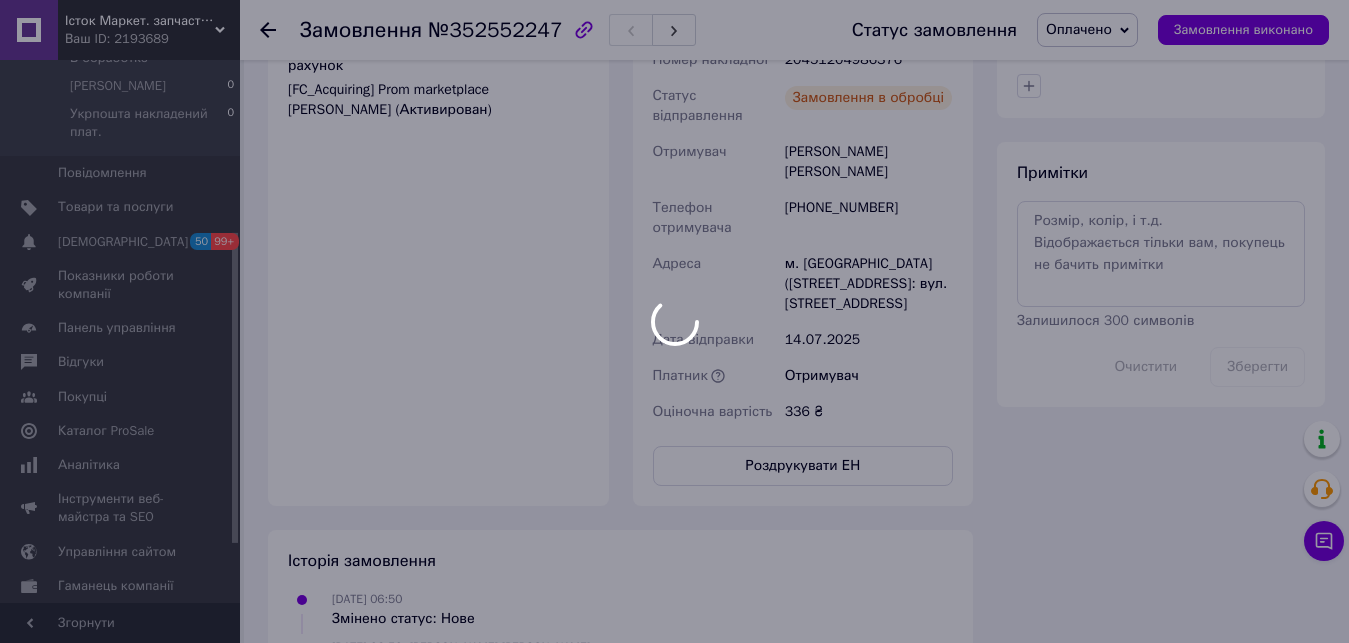scroll, scrollTop: 980, scrollLeft: 0, axis: vertical 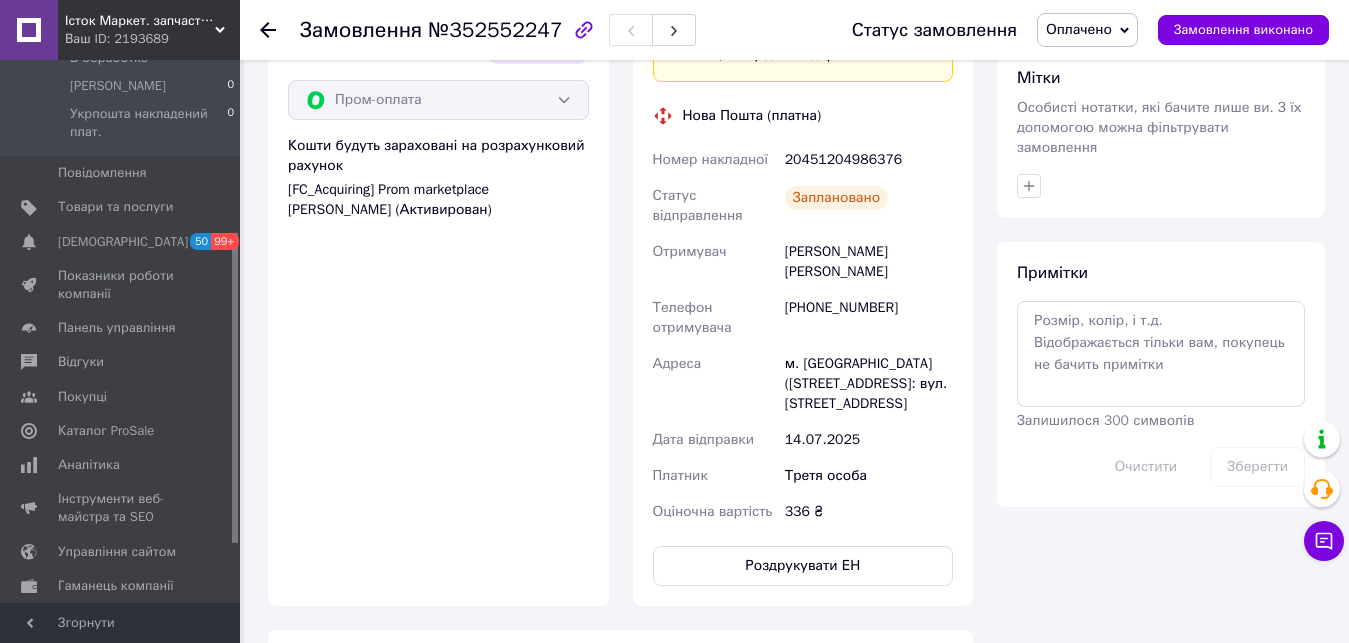 click at bounding box center (280, 30) 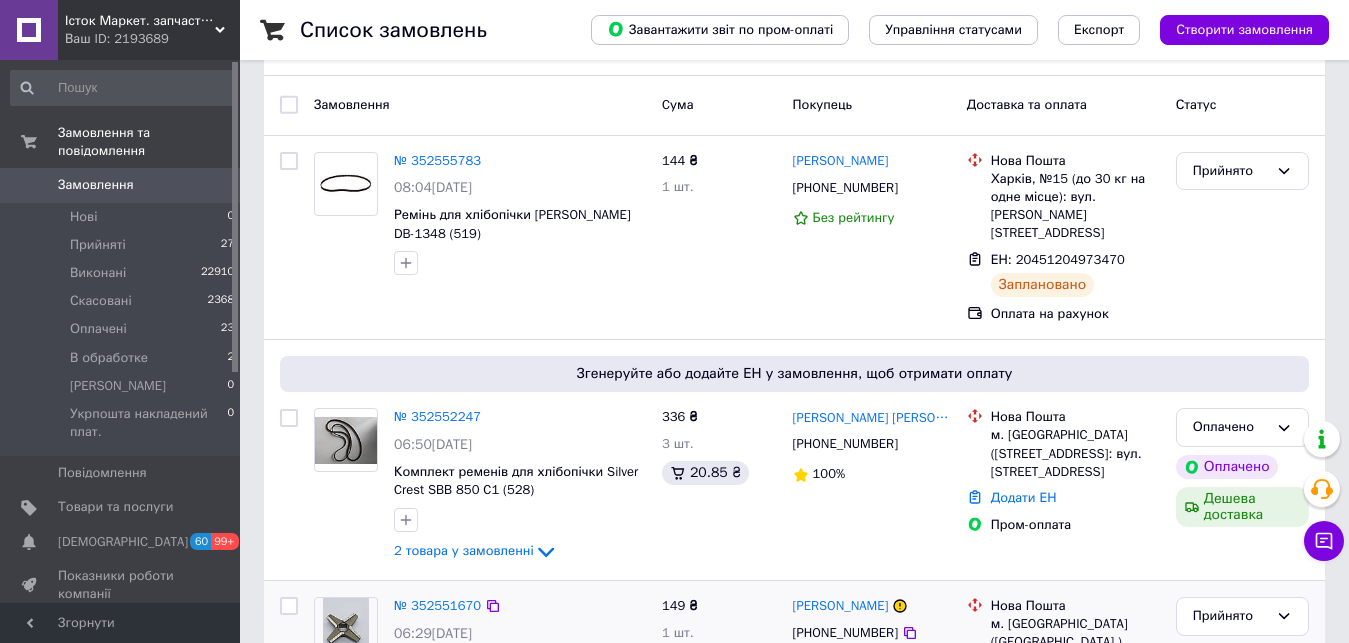 scroll, scrollTop: 0, scrollLeft: 0, axis: both 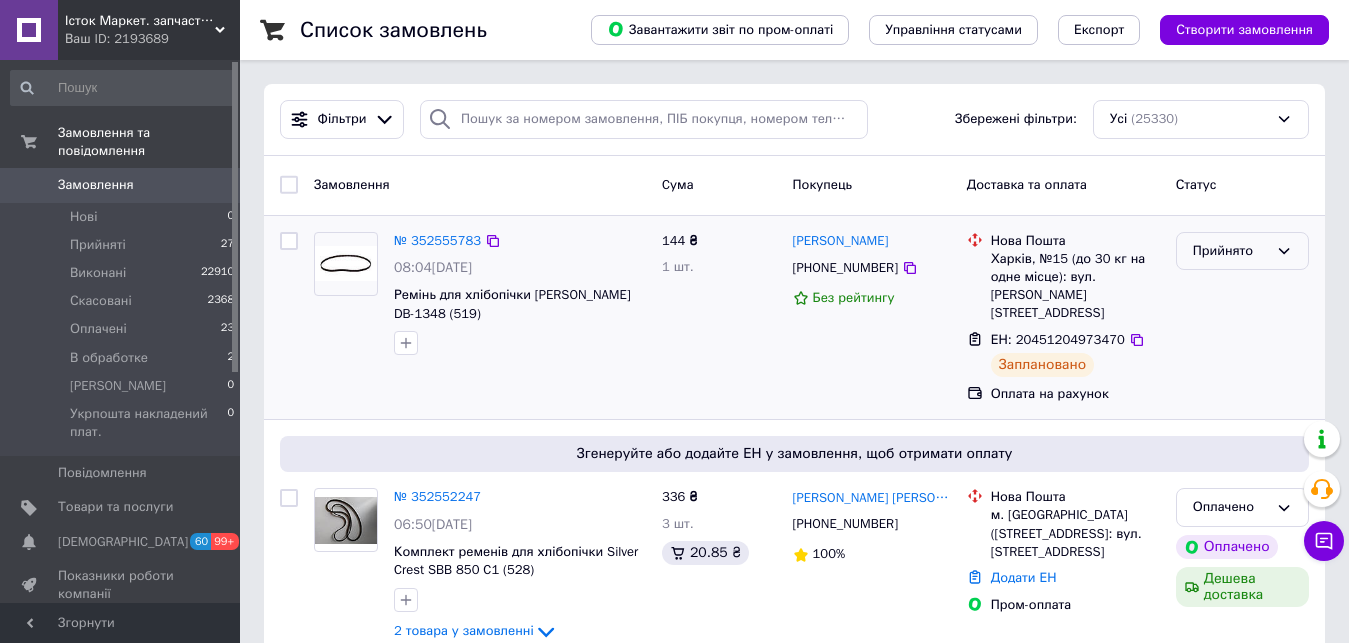 click 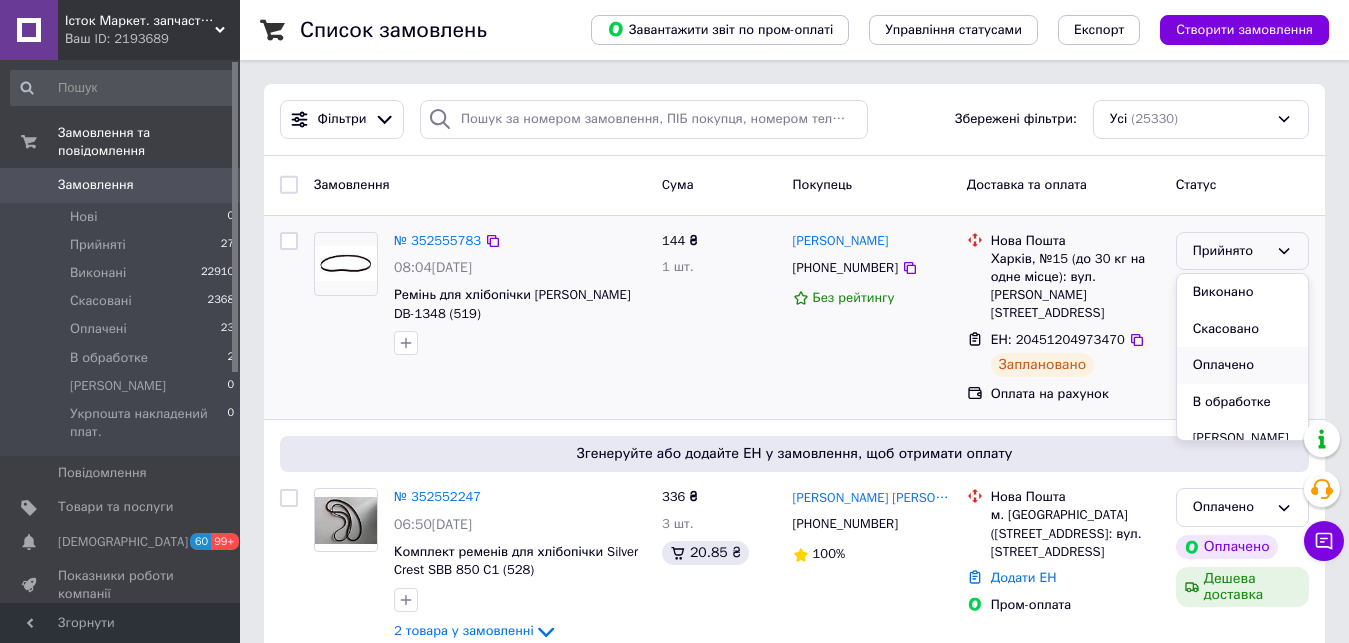 click on "Оплачено" at bounding box center [1242, 365] 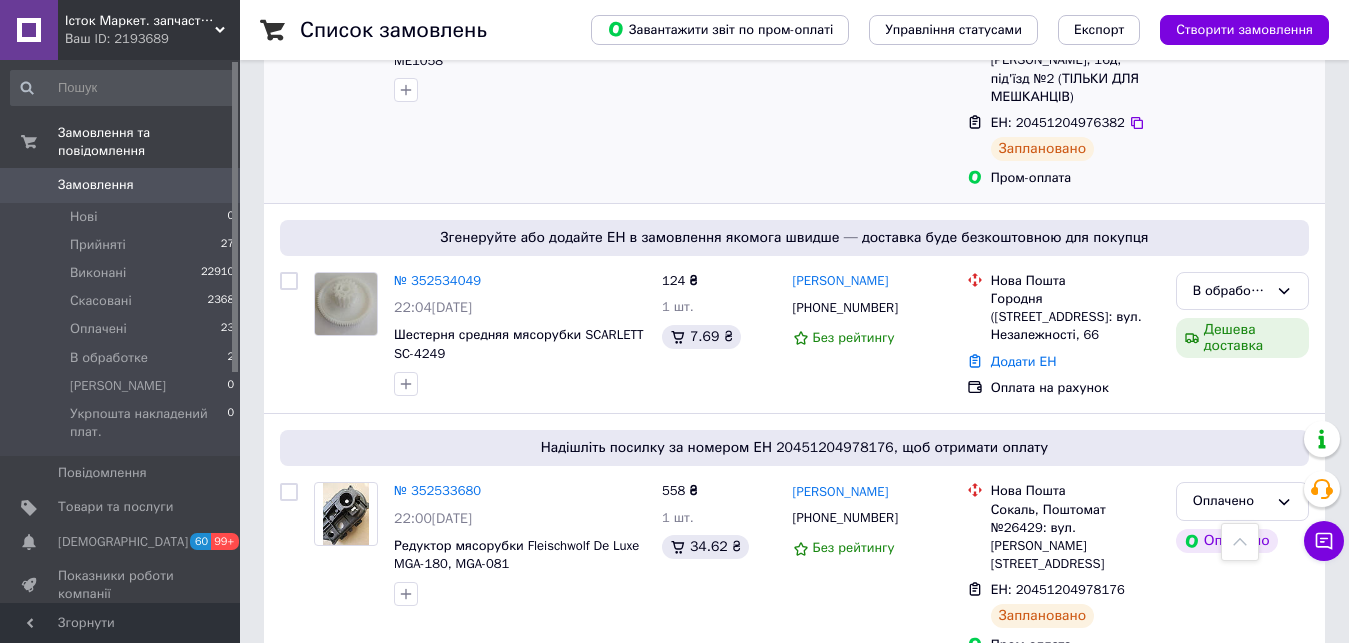 scroll, scrollTop: 1400, scrollLeft: 0, axis: vertical 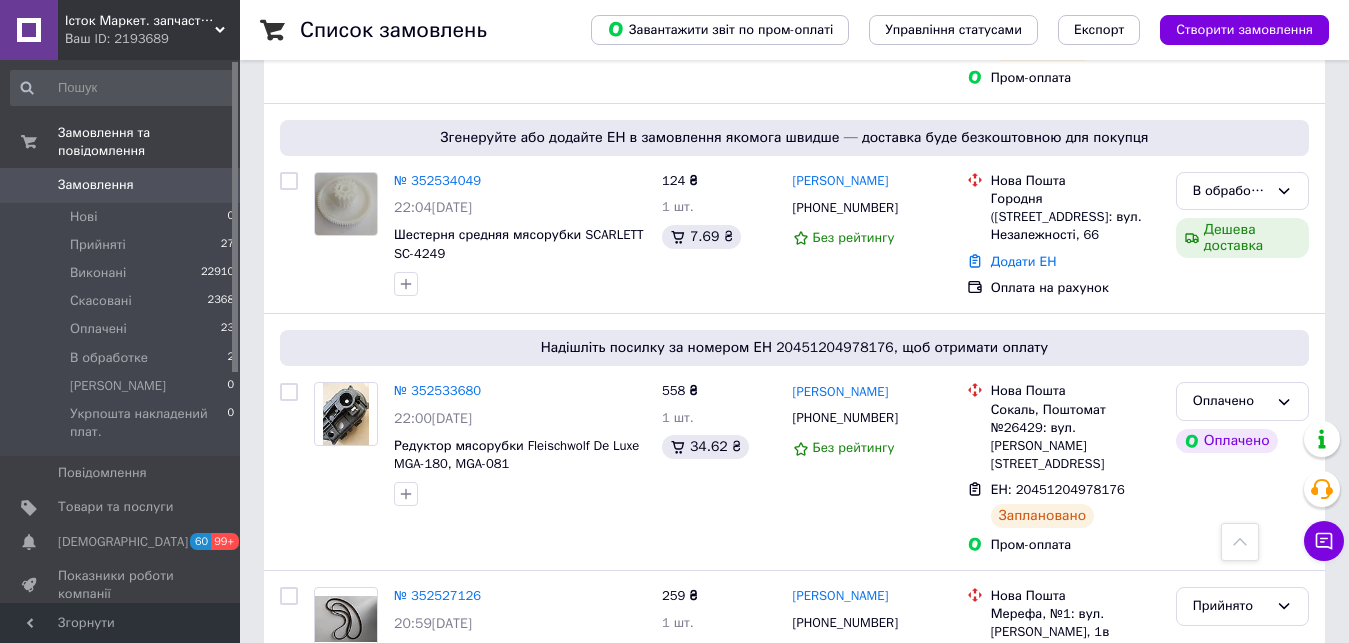 click on "№ 352533680" at bounding box center (437, 390) 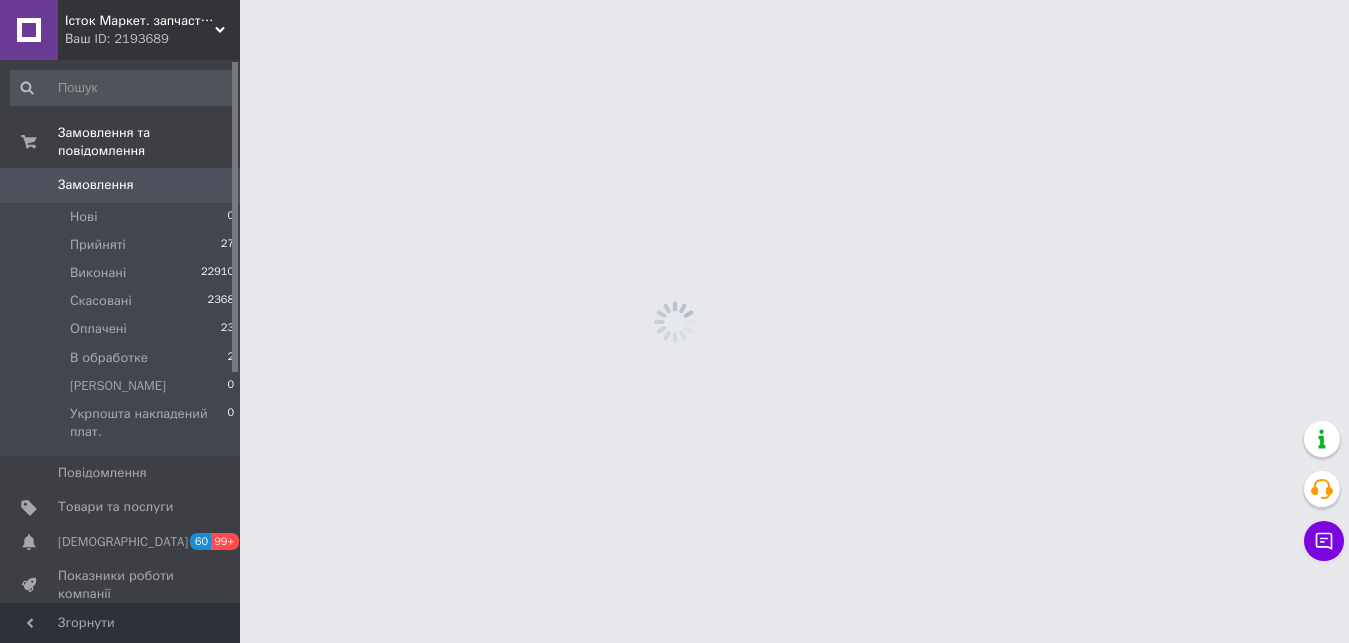 scroll, scrollTop: 0, scrollLeft: 0, axis: both 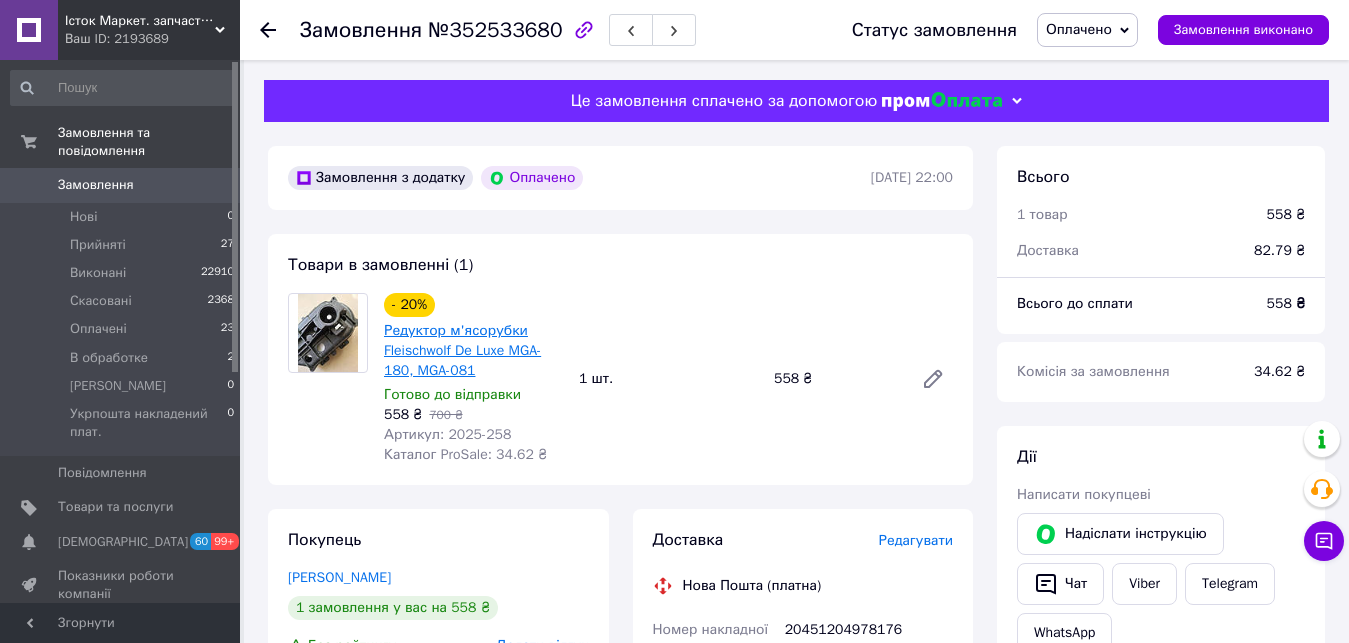 click on "Редуктор м'ясорубки Fleischwolf De Luxe MGA-180, MGA-081" at bounding box center [462, 350] 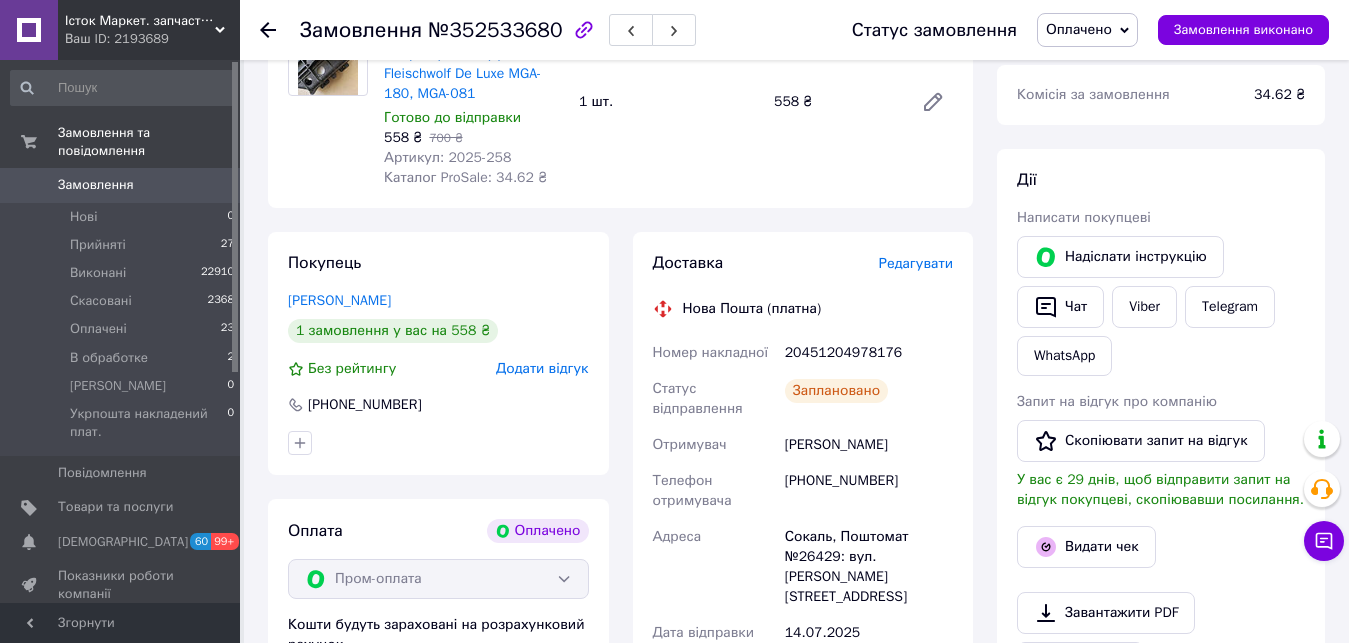 scroll, scrollTop: 300, scrollLeft: 0, axis: vertical 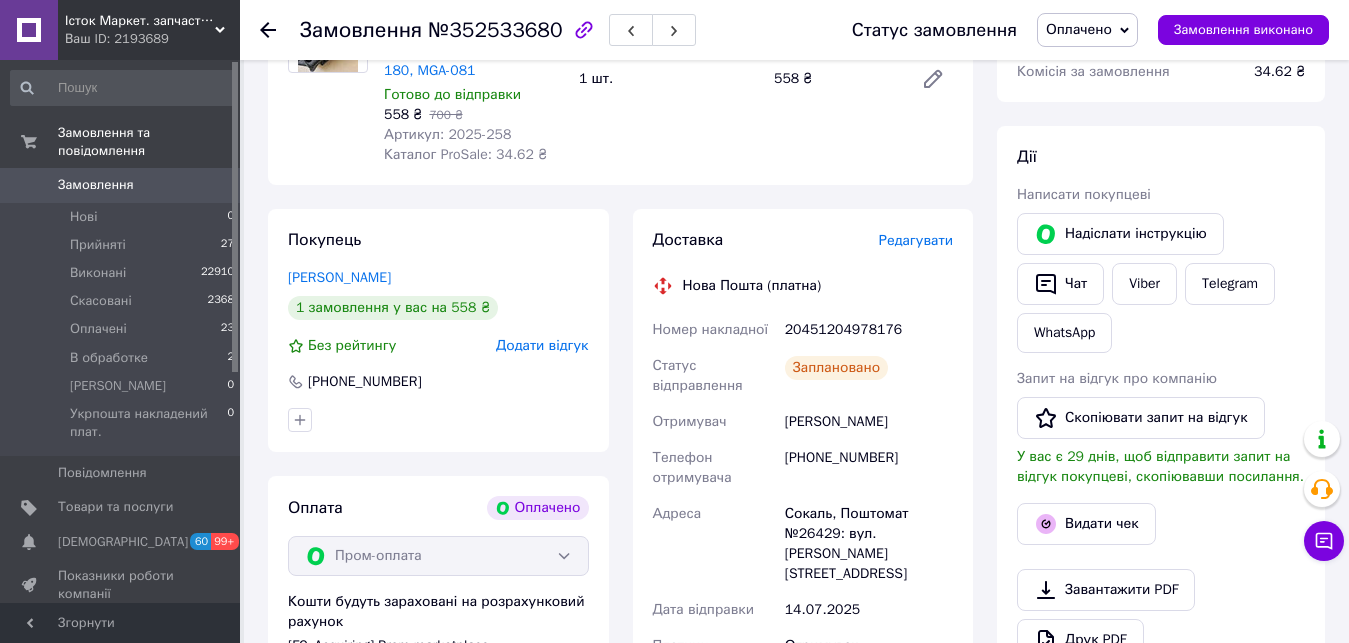 click 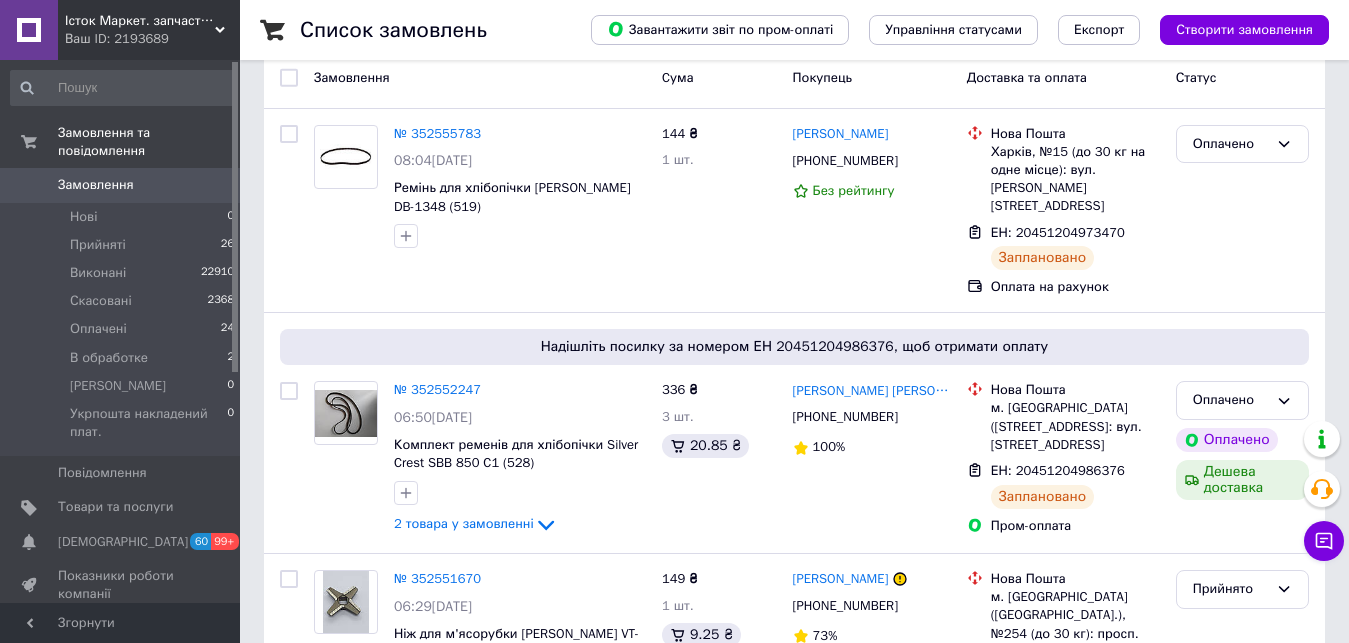 scroll, scrollTop: 0, scrollLeft: 0, axis: both 